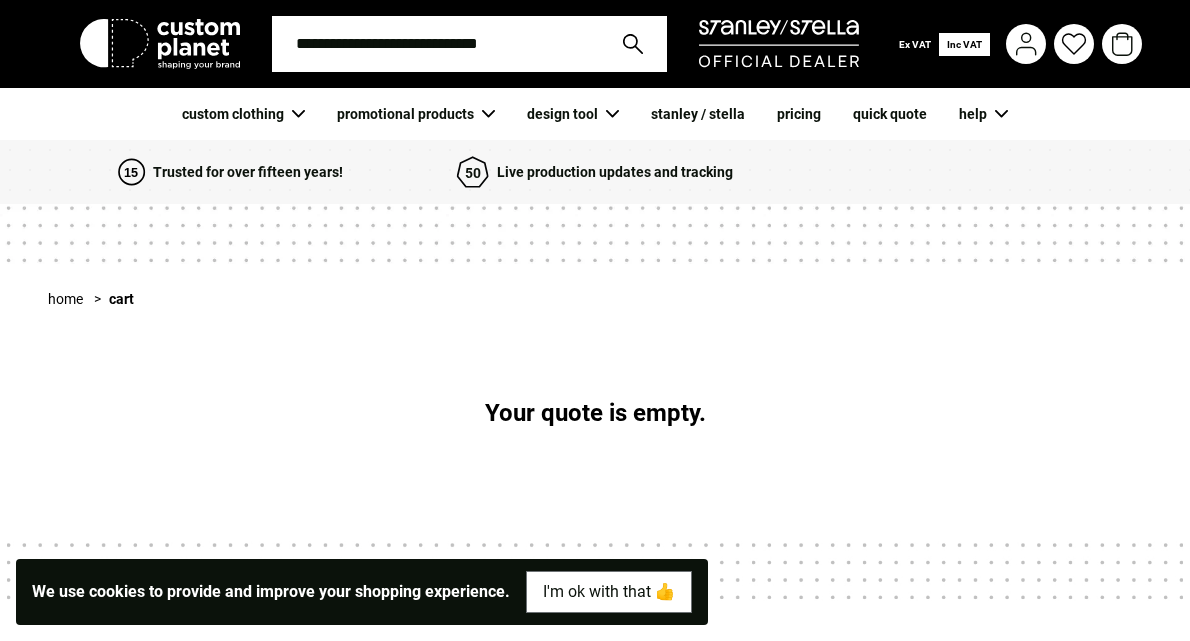 scroll, scrollTop: 0, scrollLeft: 0, axis: both 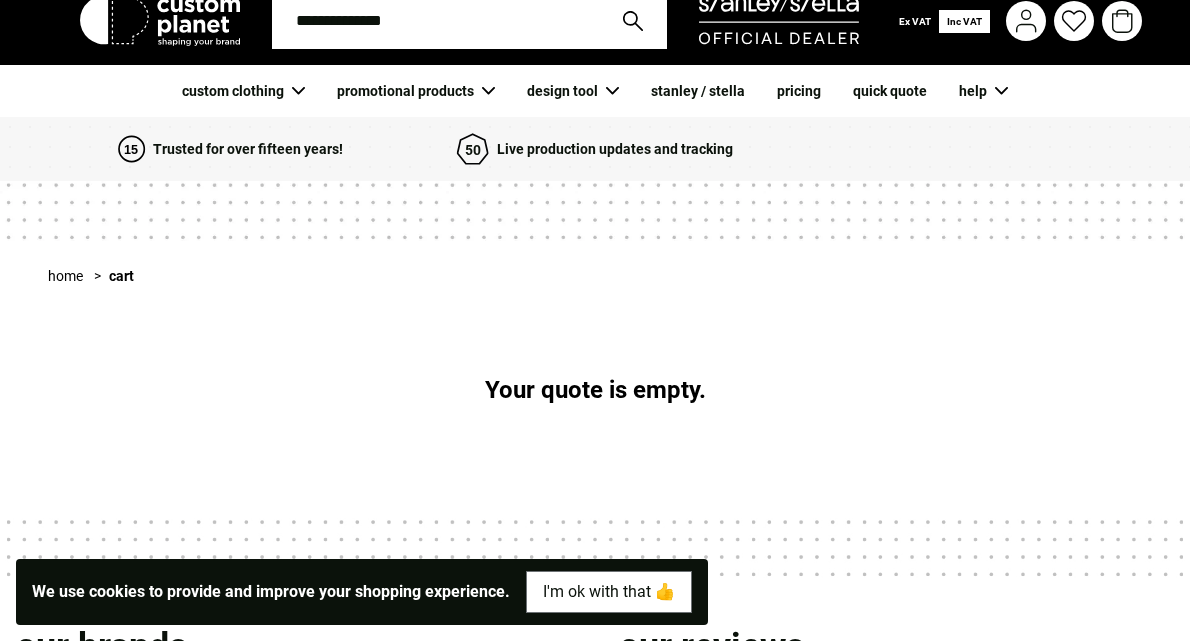 click at bounding box center (435, 21) 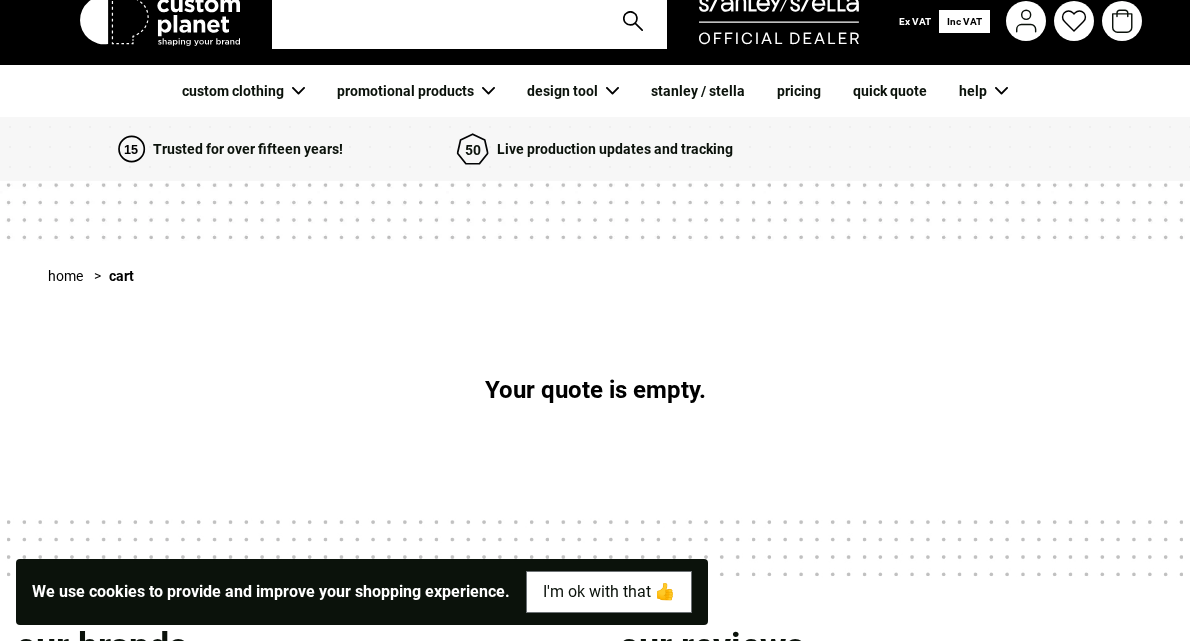 scroll, scrollTop: 0, scrollLeft: 0, axis: both 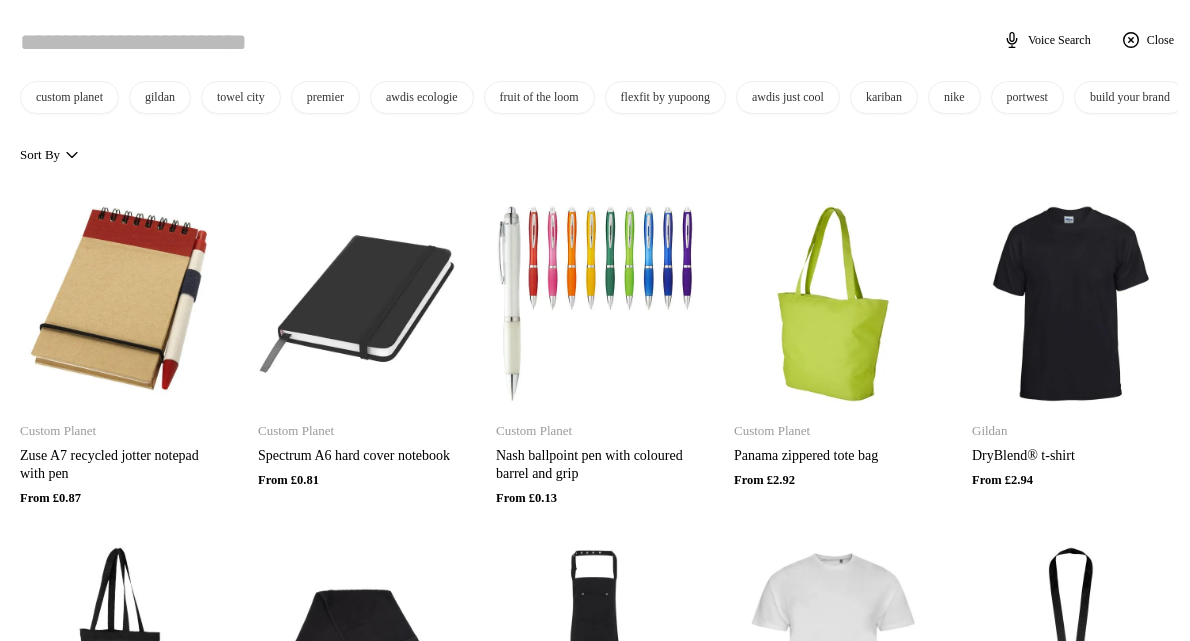 type on "*" 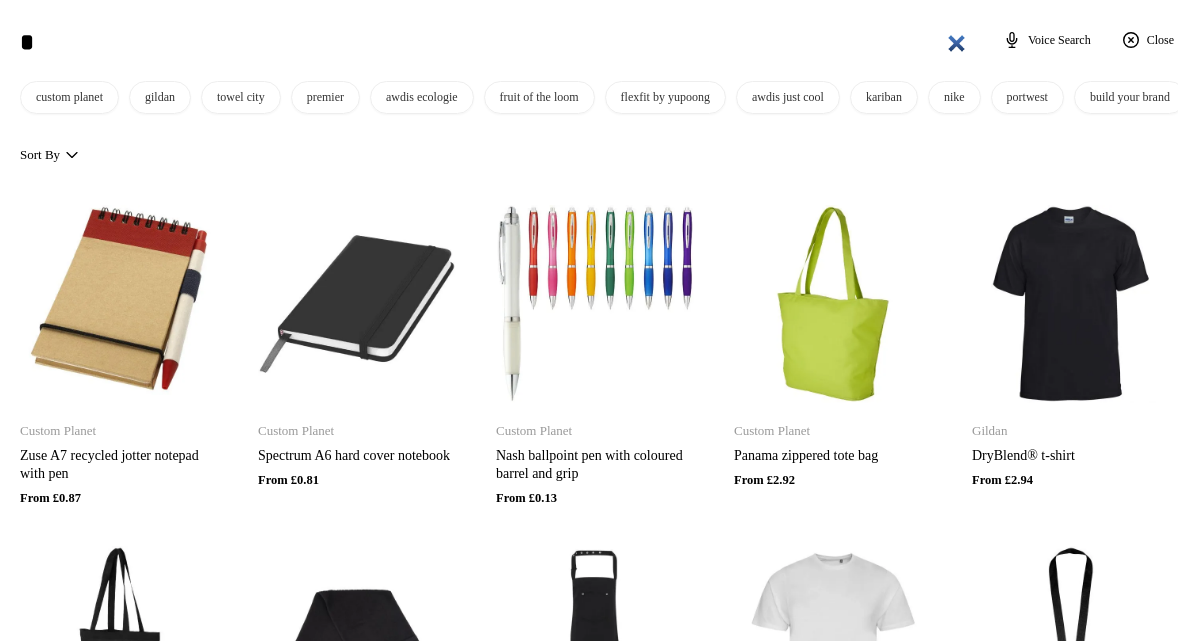 type on "*" 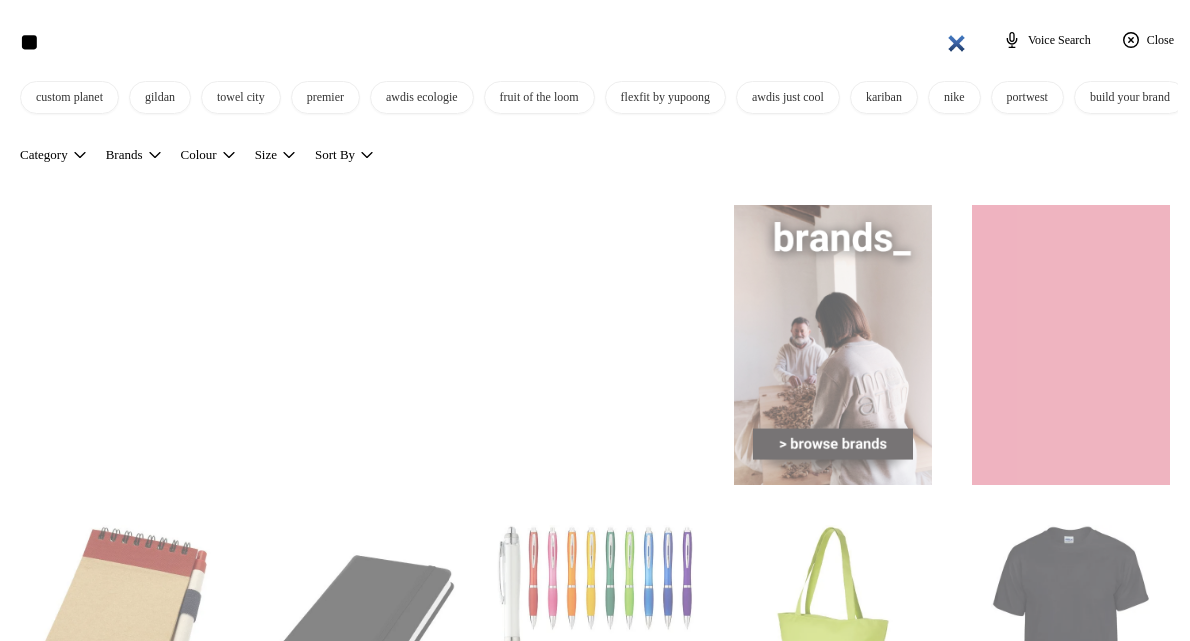 type on "***" 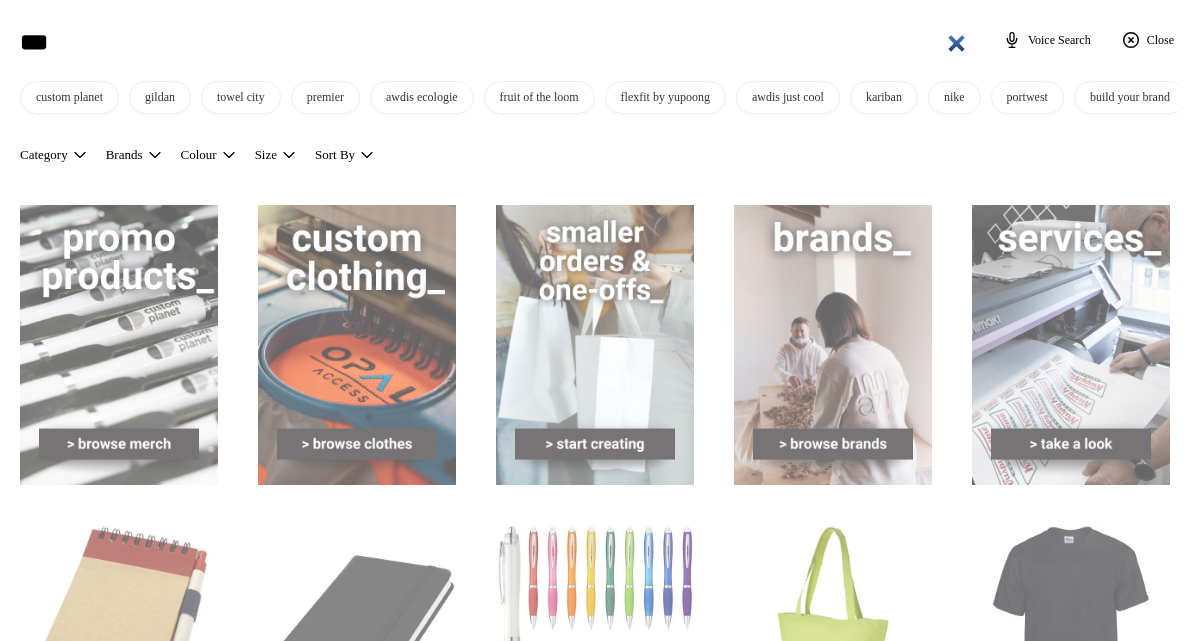 type on "***" 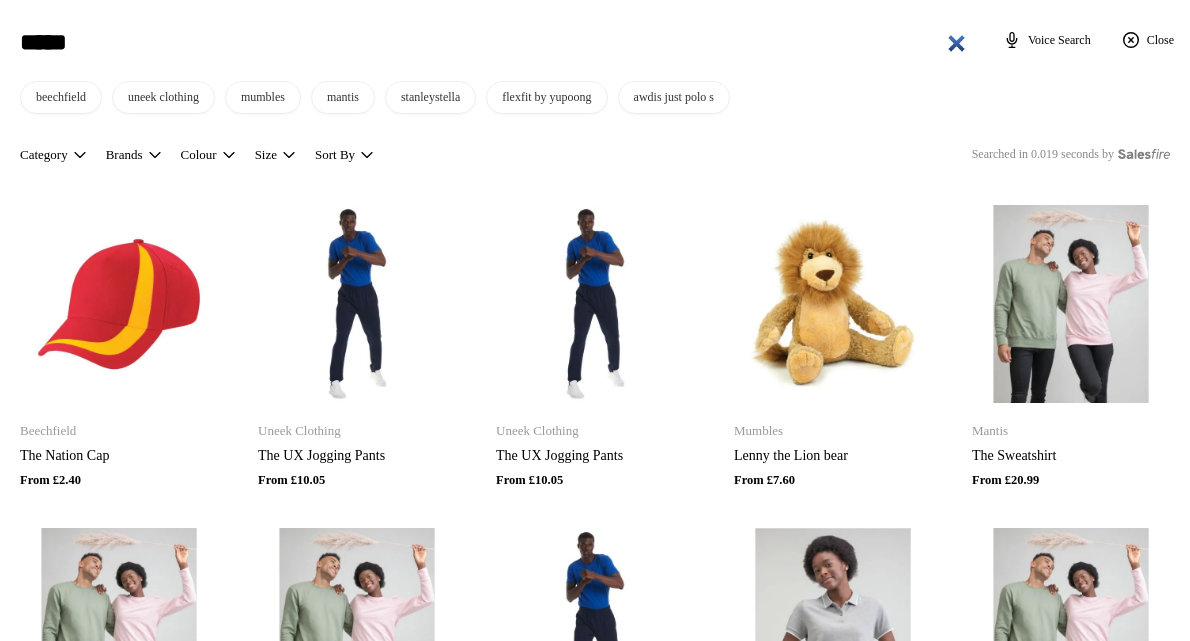 type on "*****" 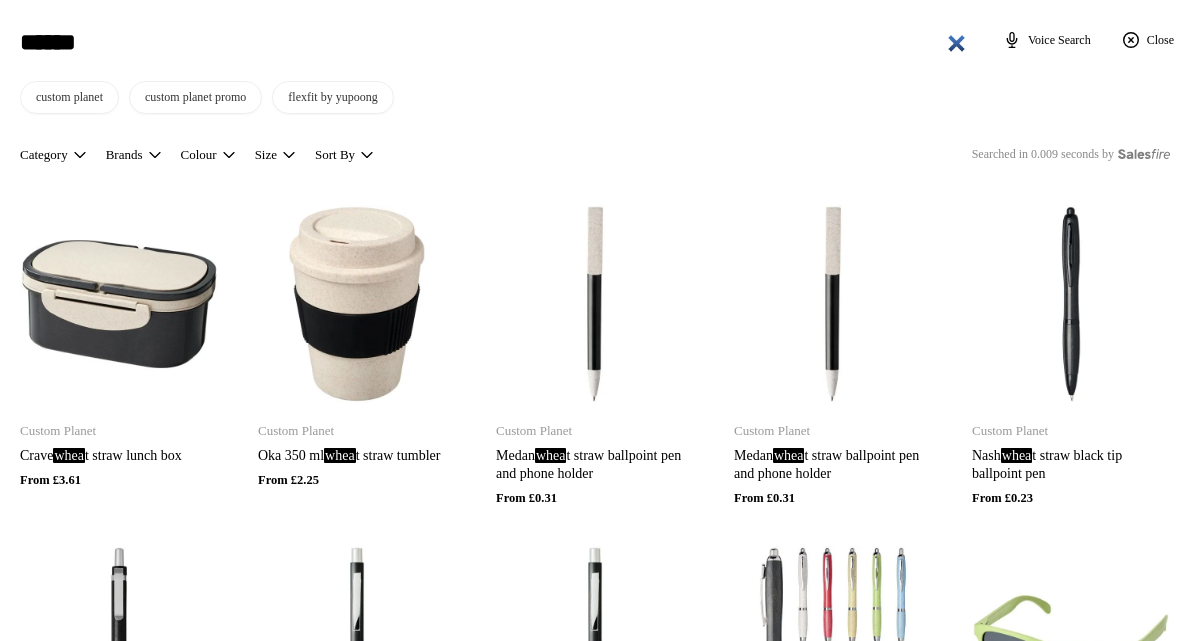 type on "*****" 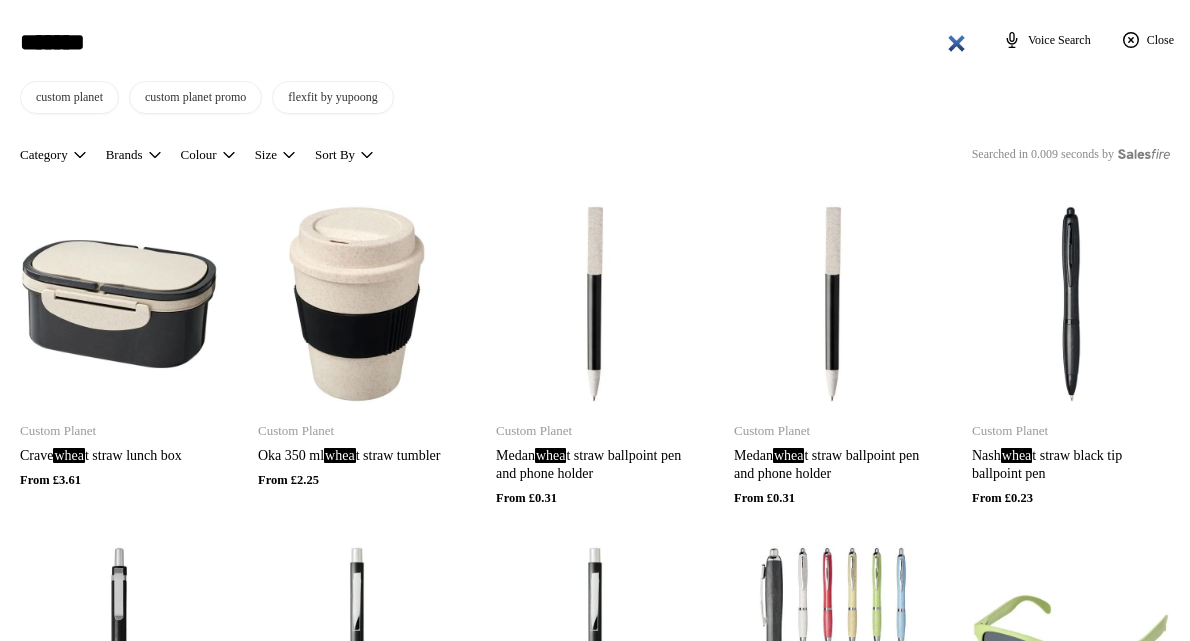 type on "*******" 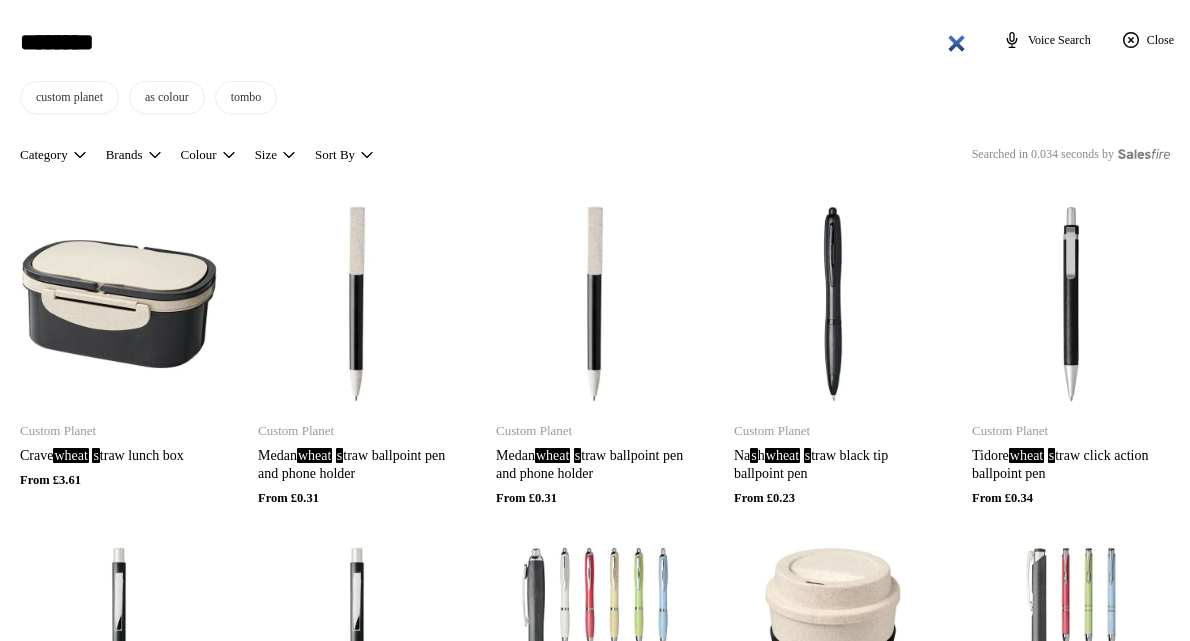 type on "*********" 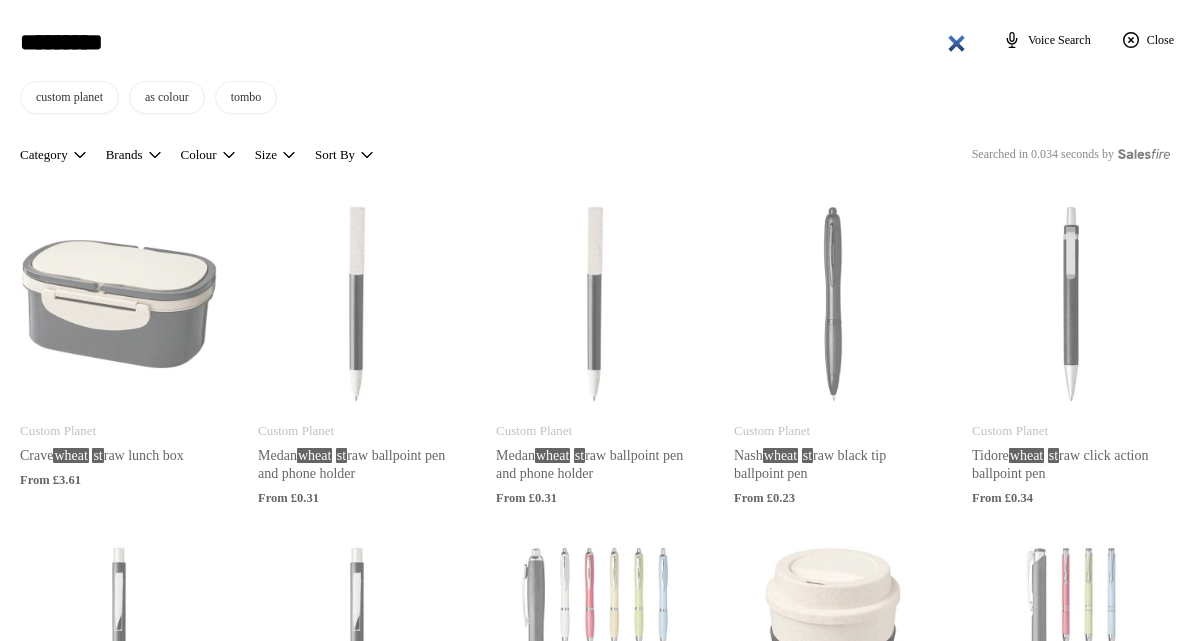 type on "*********" 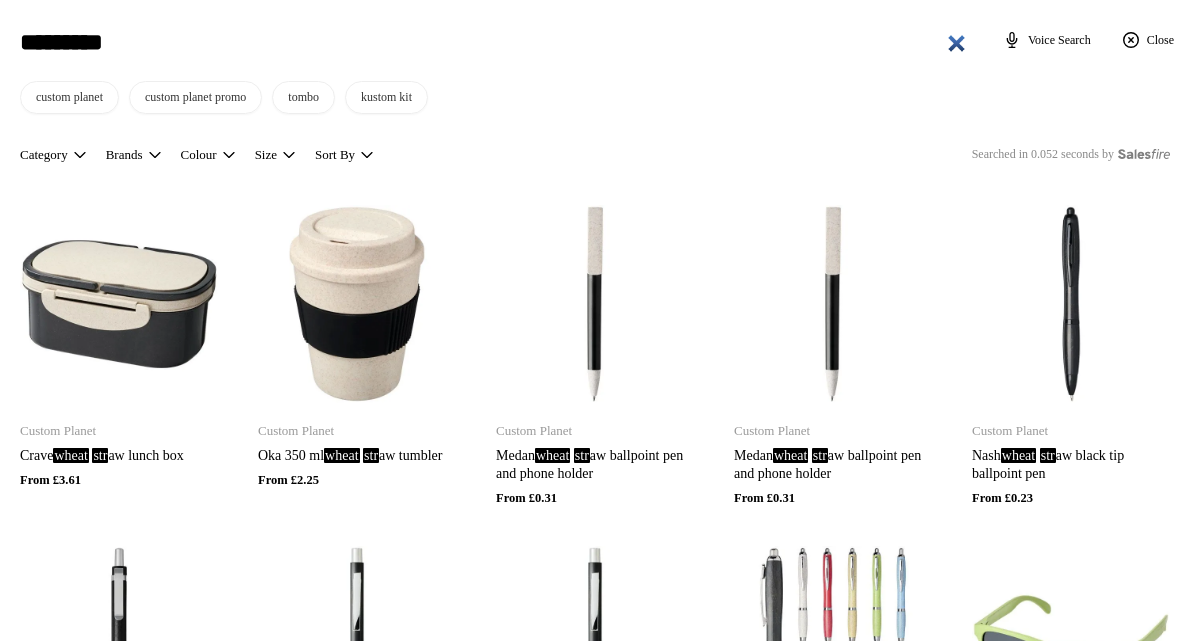 type on "**********" 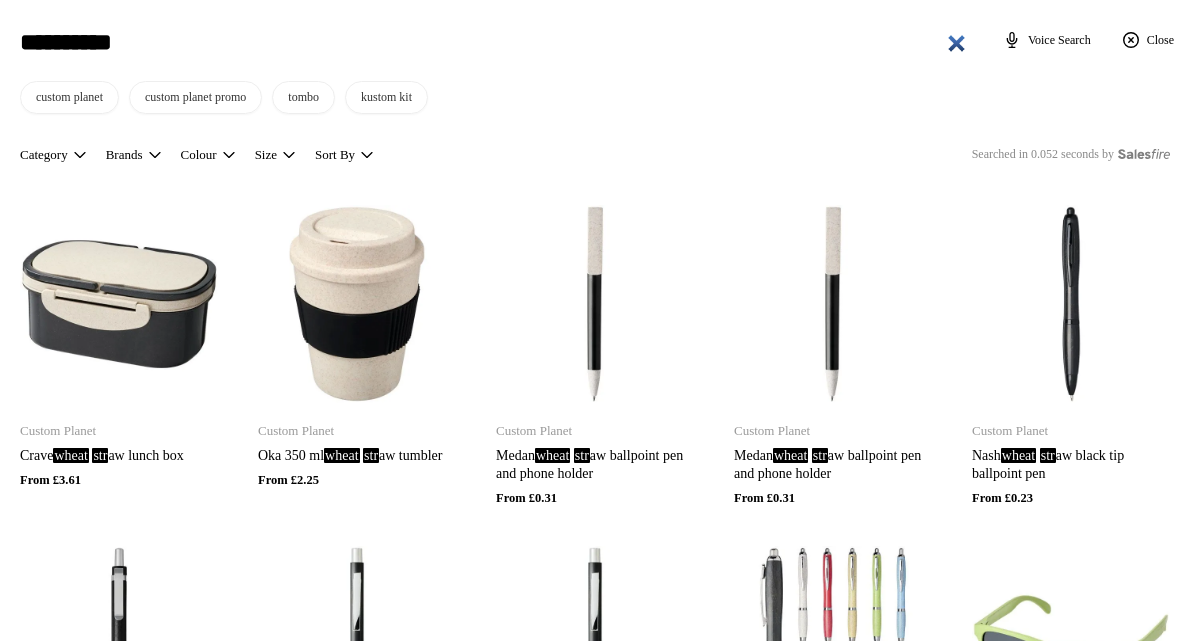 type on "**********" 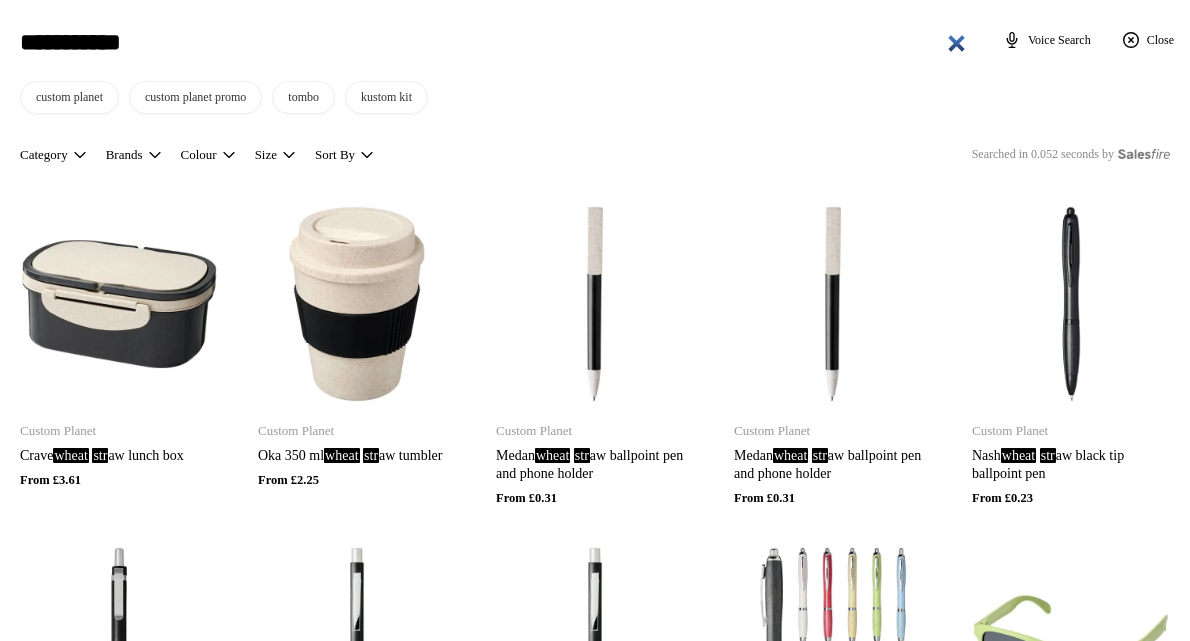 type on "**********" 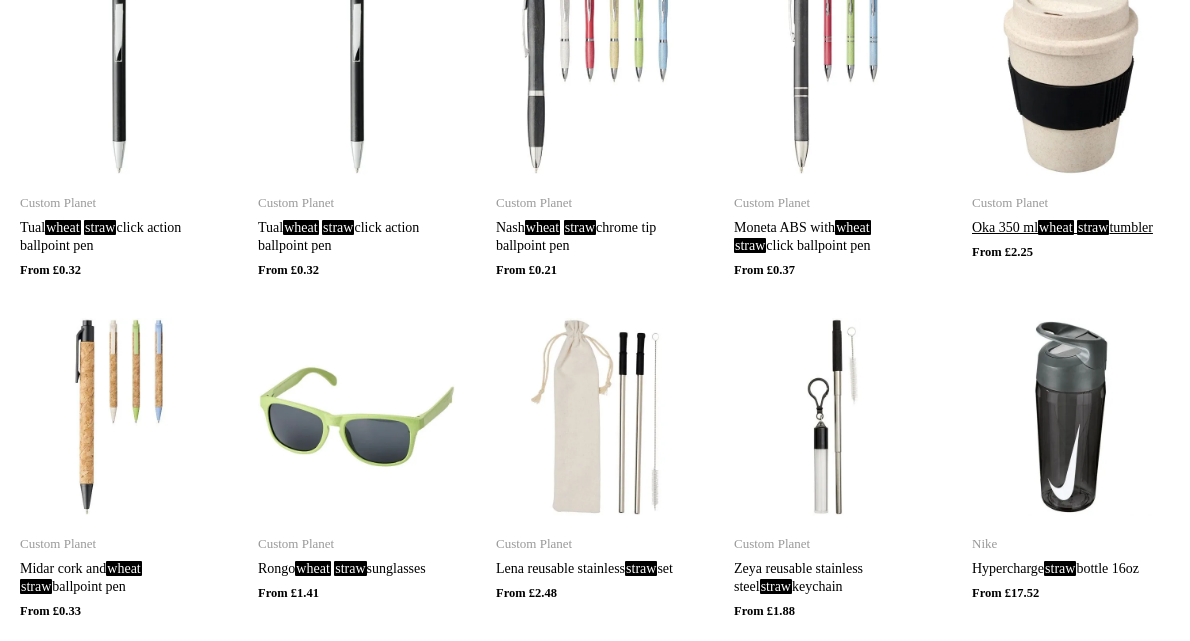 scroll, scrollTop: 568, scrollLeft: 0, axis: vertical 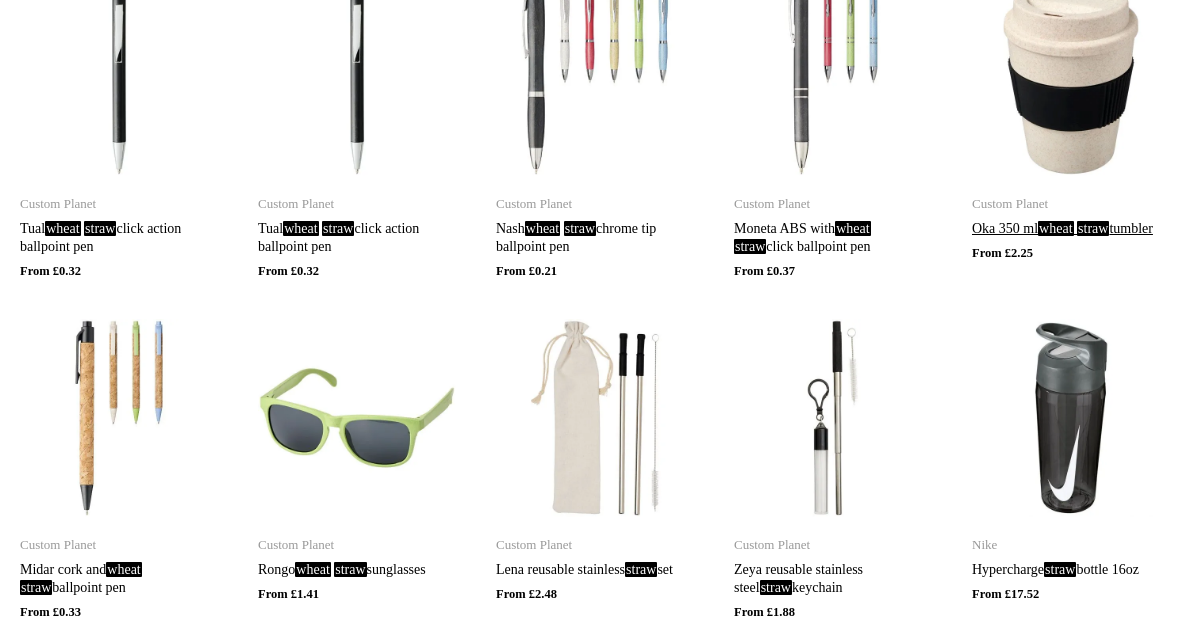 type on "**********" 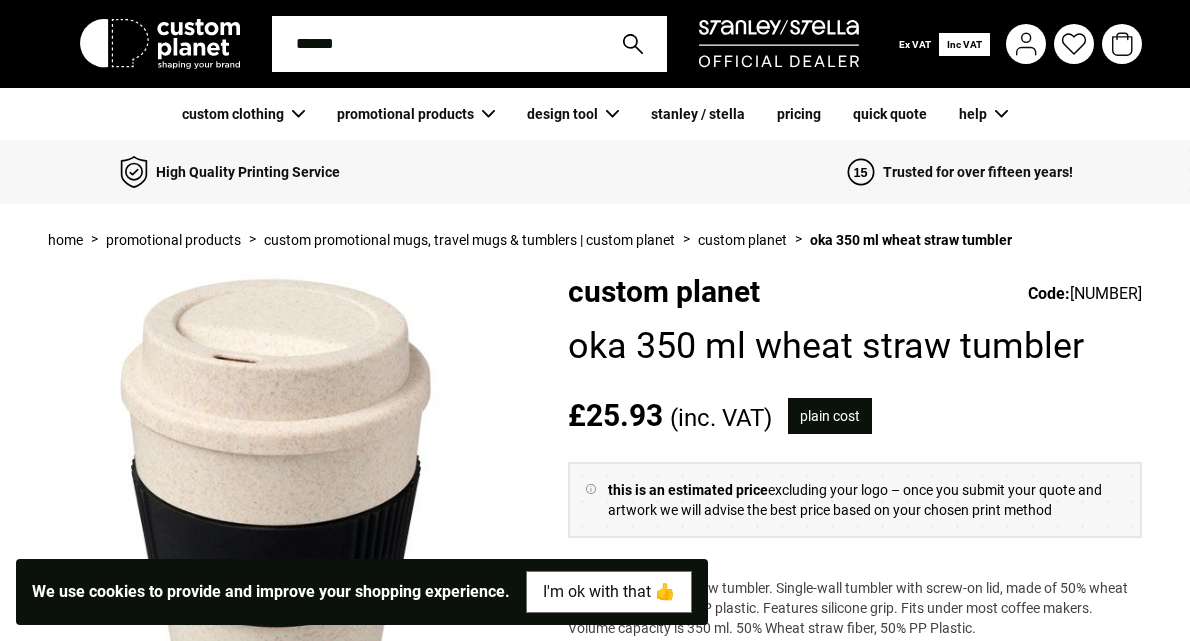 scroll, scrollTop: 207, scrollLeft: 0, axis: vertical 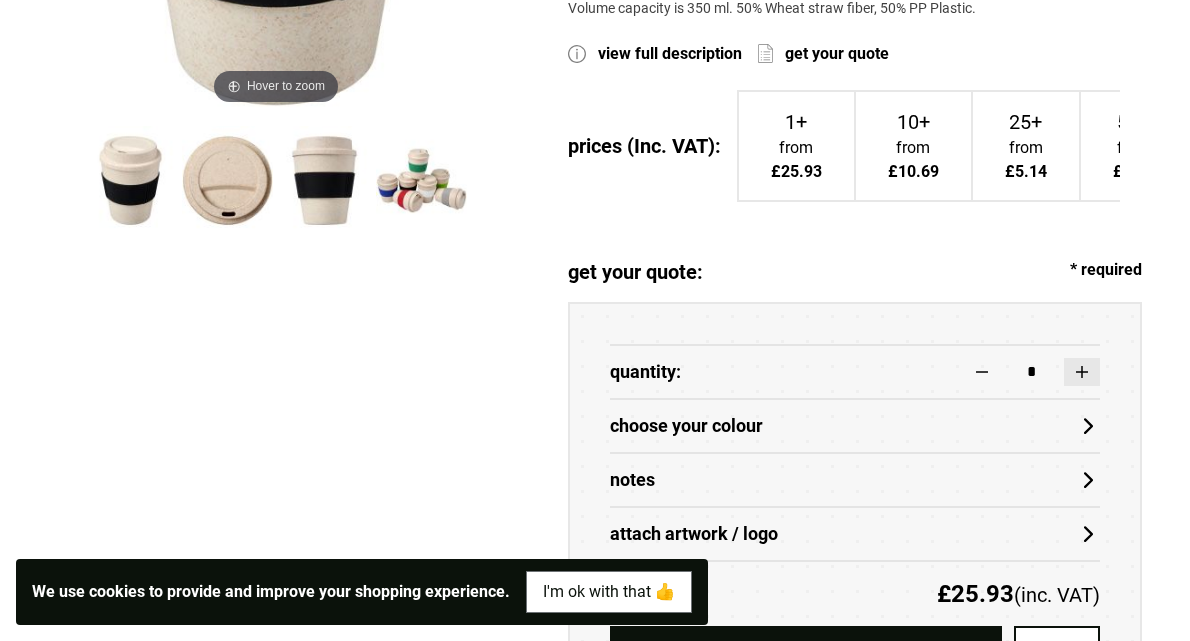 click at bounding box center (1082, 372) 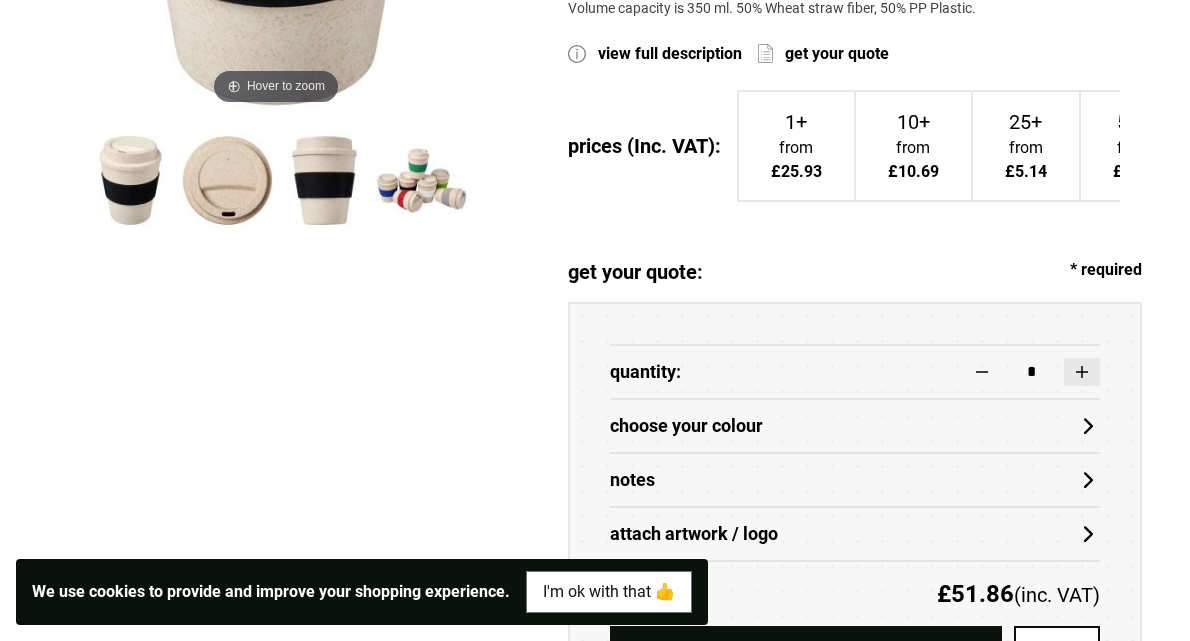 click at bounding box center [1082, 372] 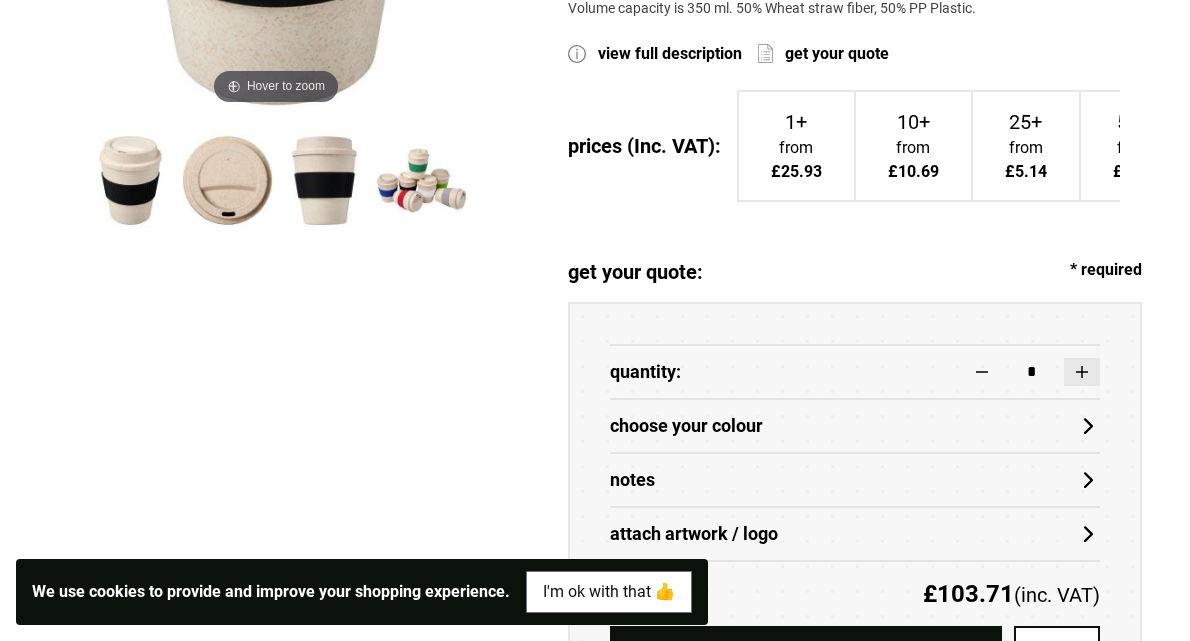 click at bounding box center (1082, 372) 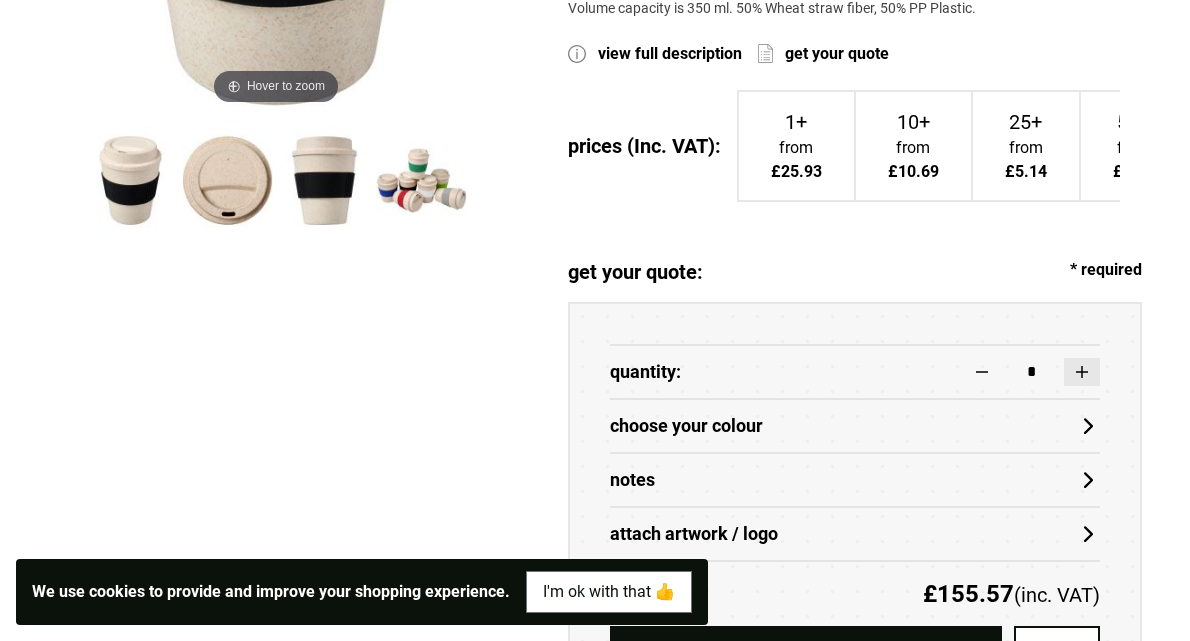 click at bounding box center (1082, 372) 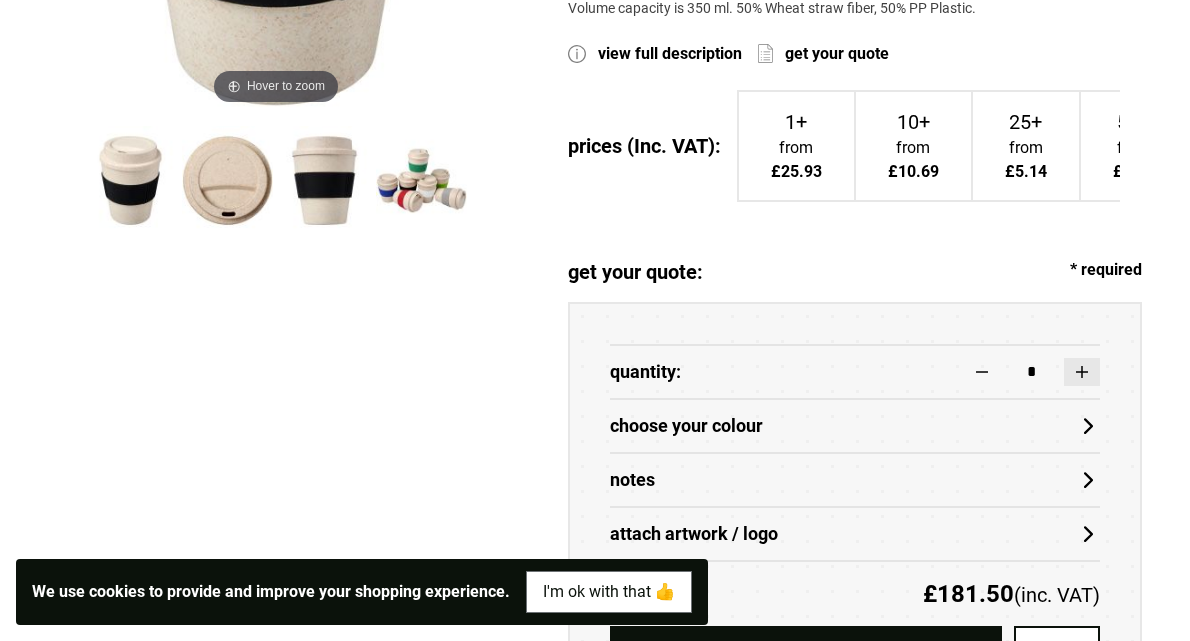 click at bounding box center (1082, 372) 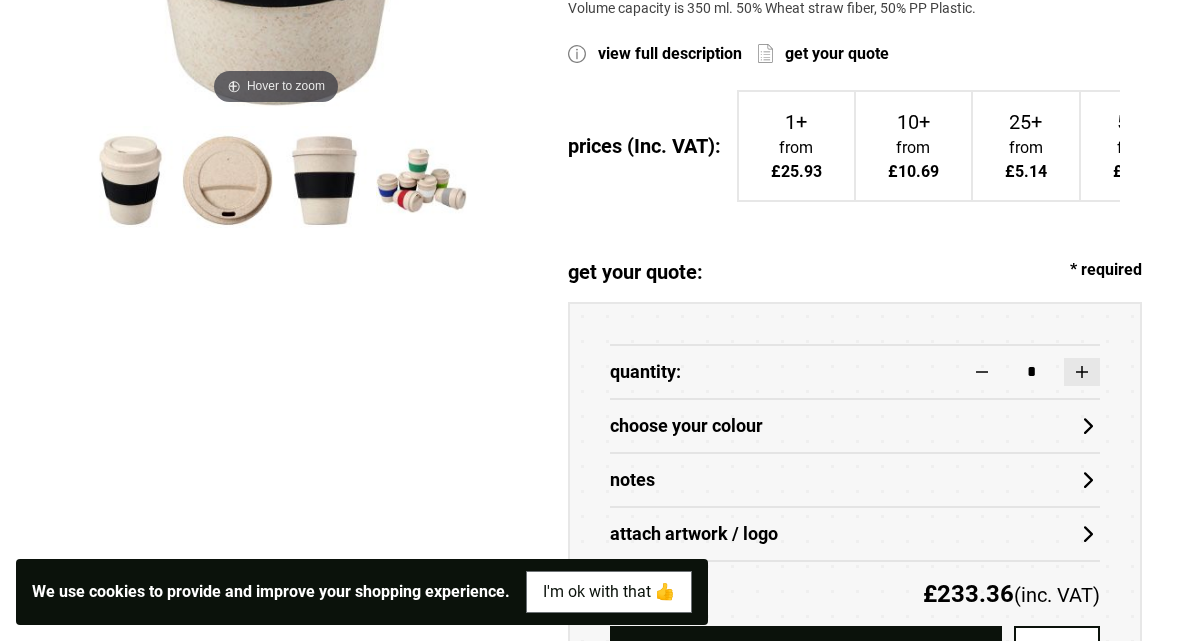 click at bounding box center (1082, 372) 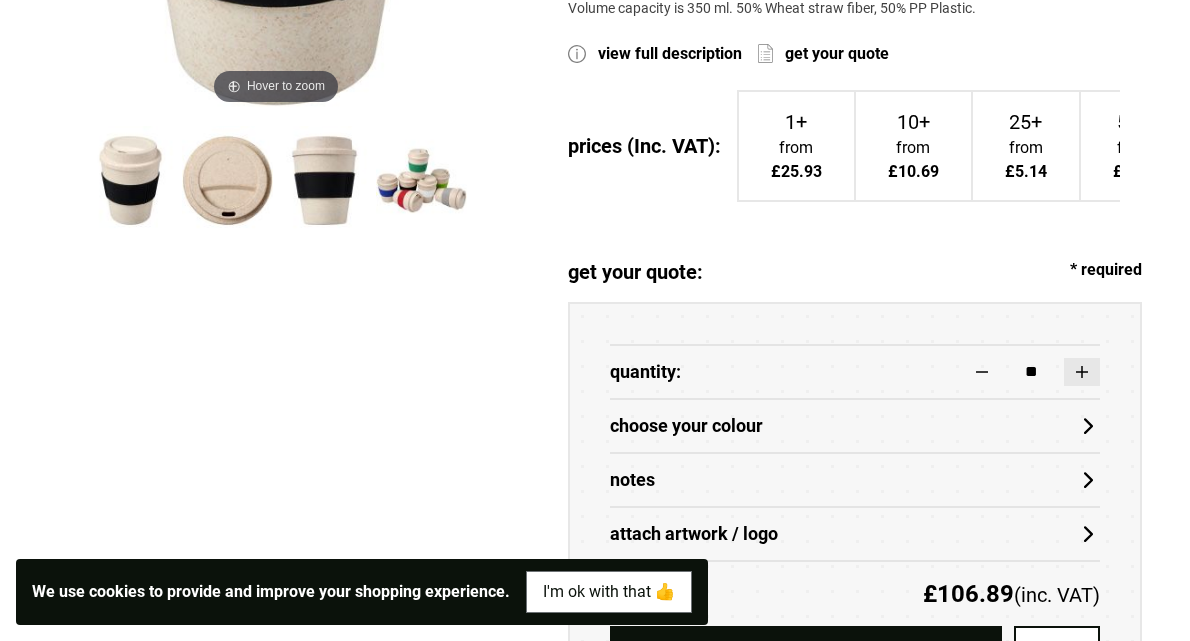 click at bounding box center (1082, 372) 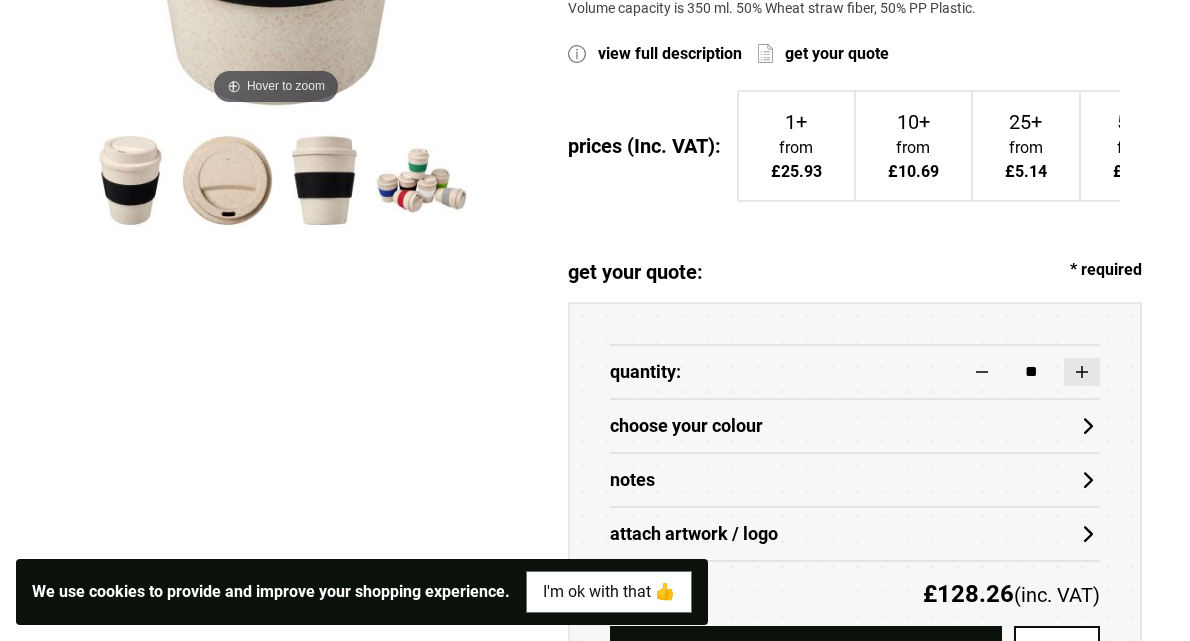 click at bounding box center (1082, 372) 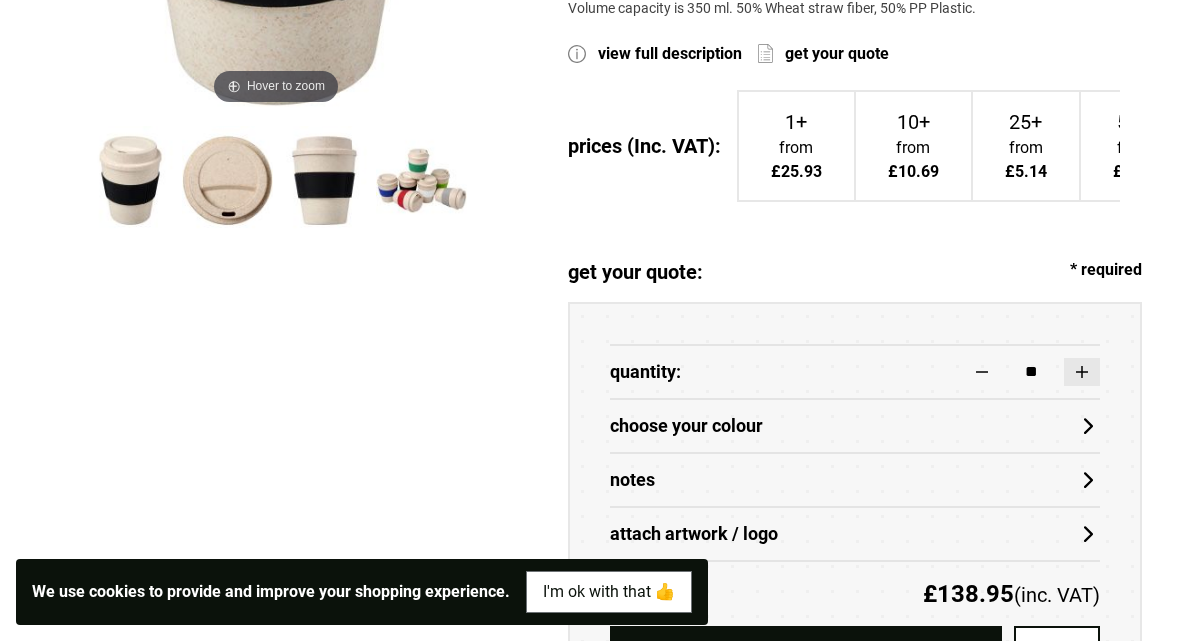 click at bounding box center (1082, 372) 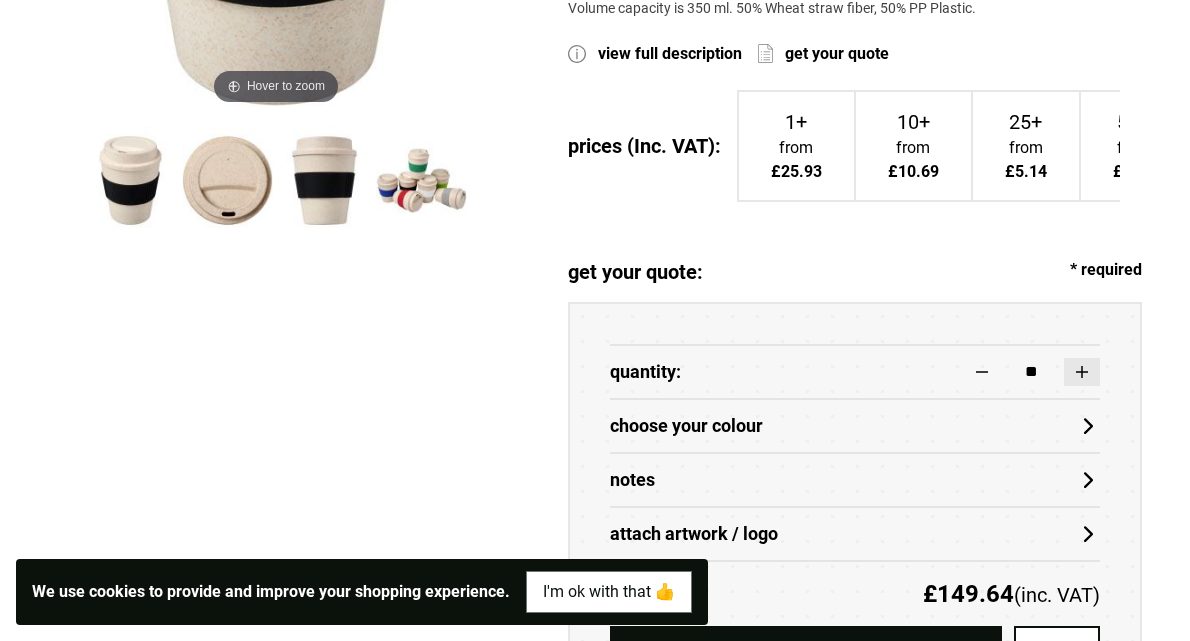click at bounding box center (1082, 372) 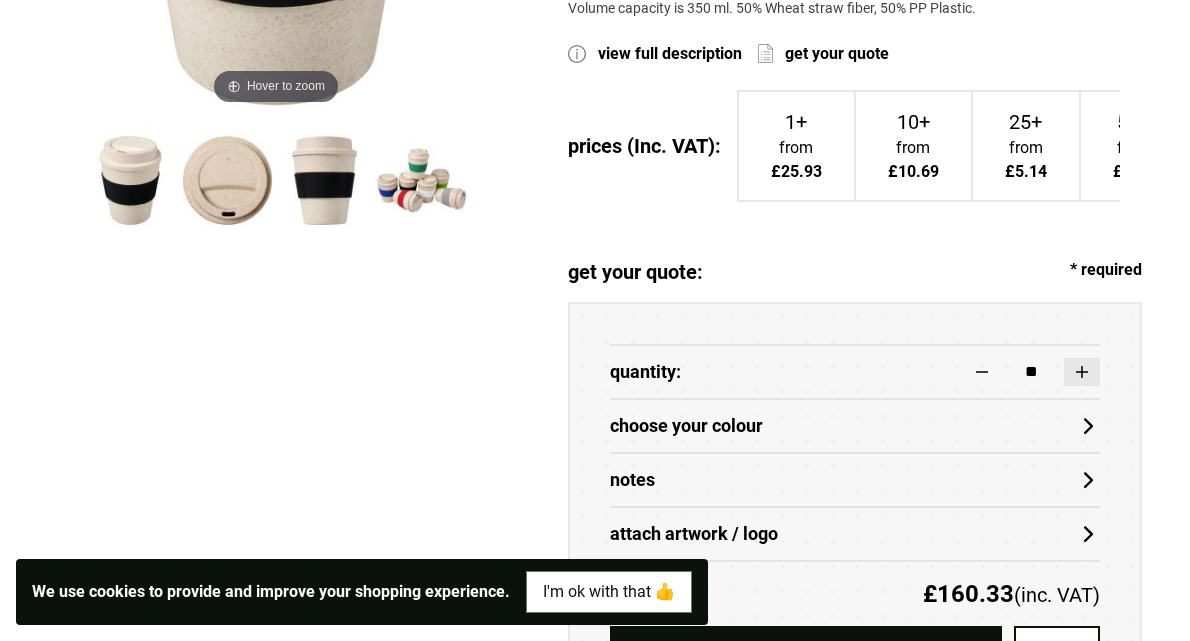 click at bounding box center [1082, 372] 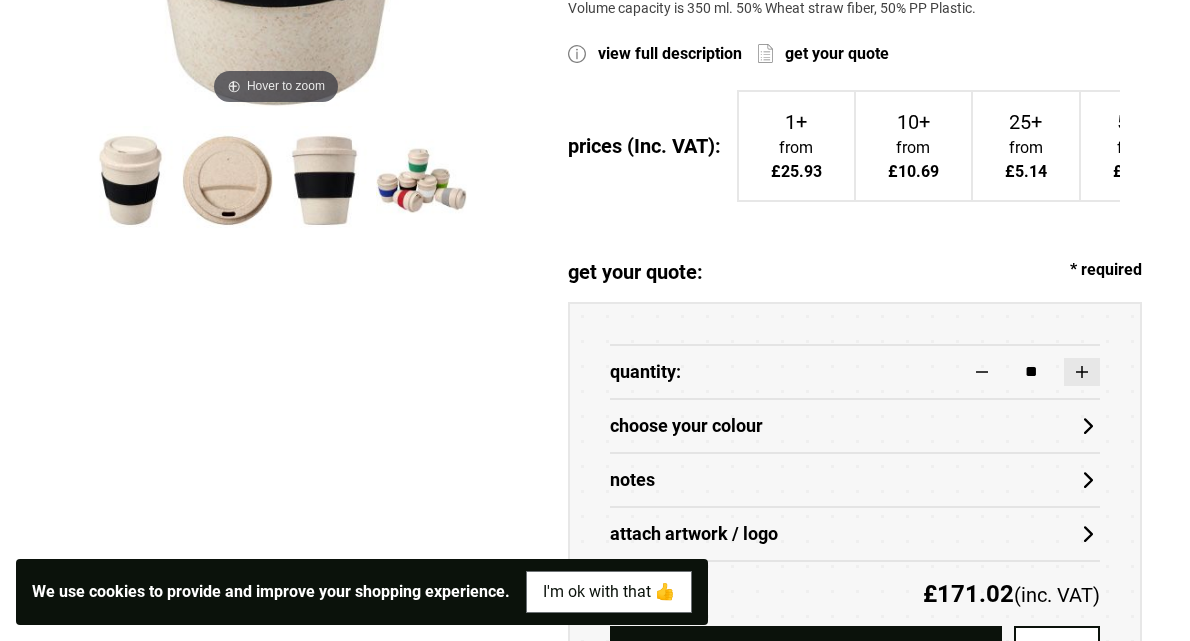 click at bounding box center (1082, 372) 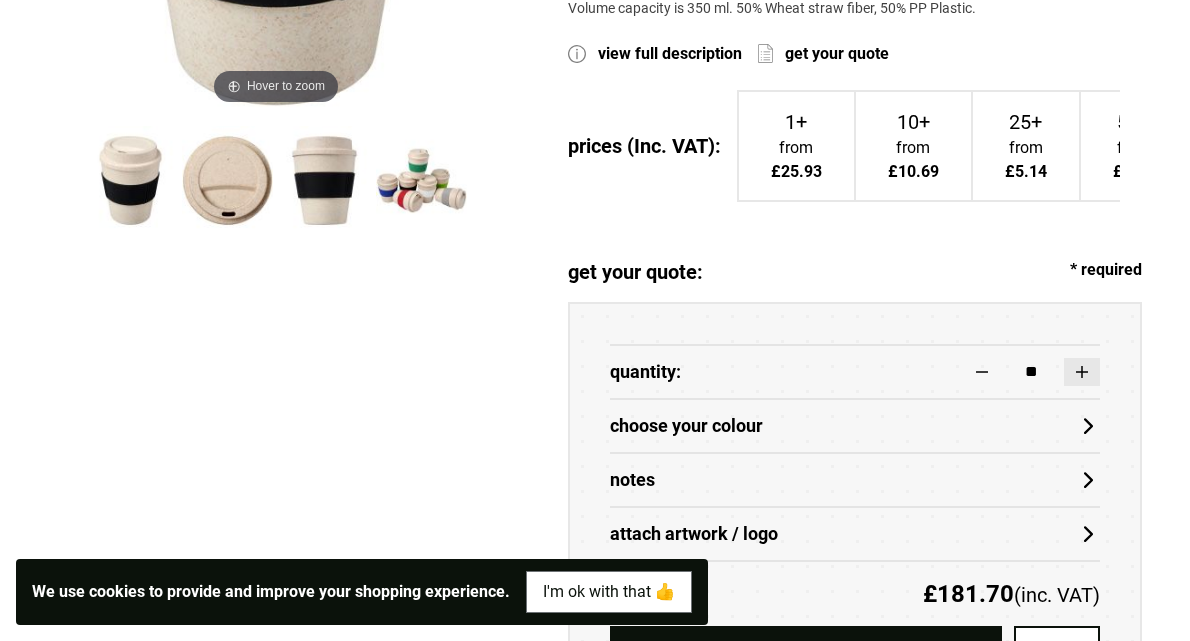 click at bounding box center (1082, 372) 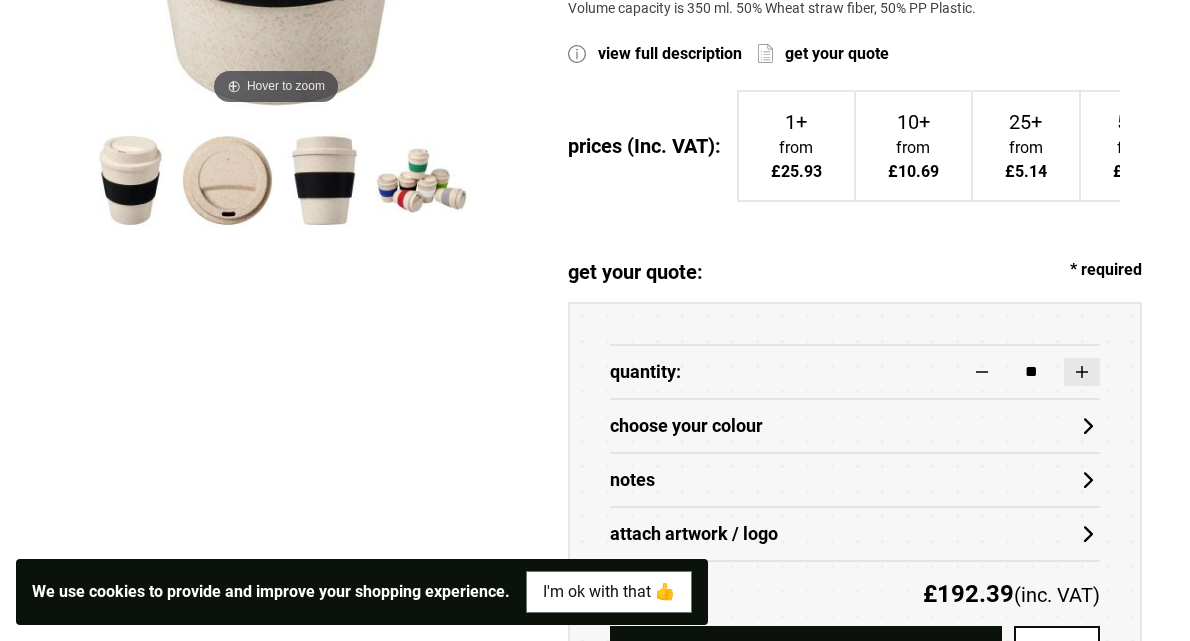 click at bounding box center (1082, 372) 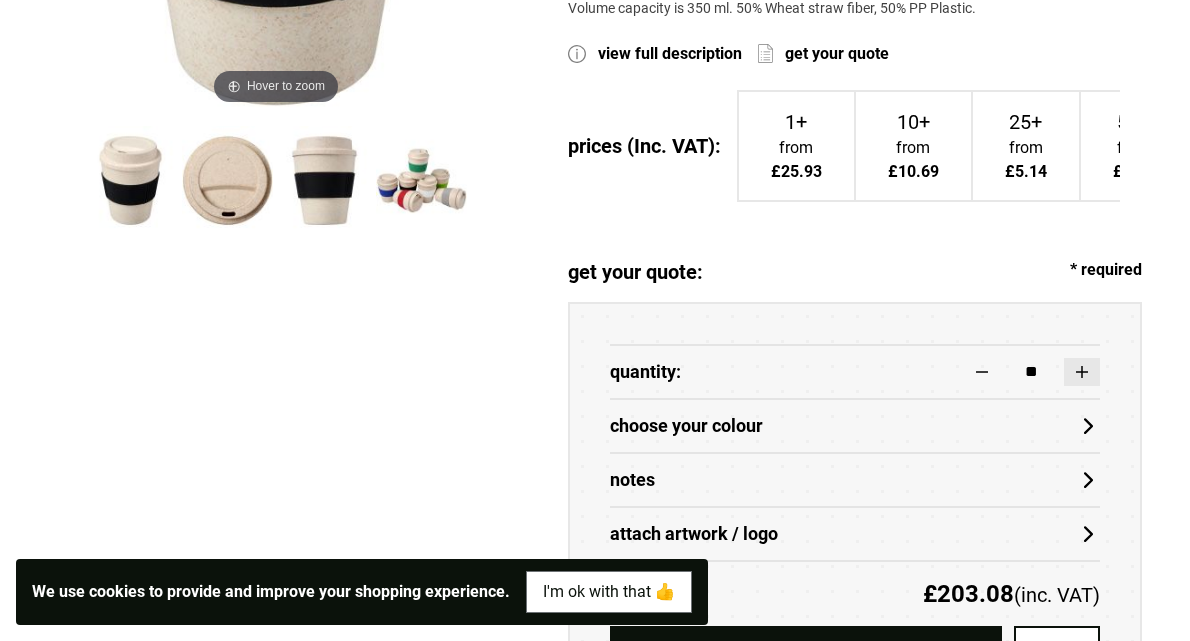 click at bounding box center [1082, 372] 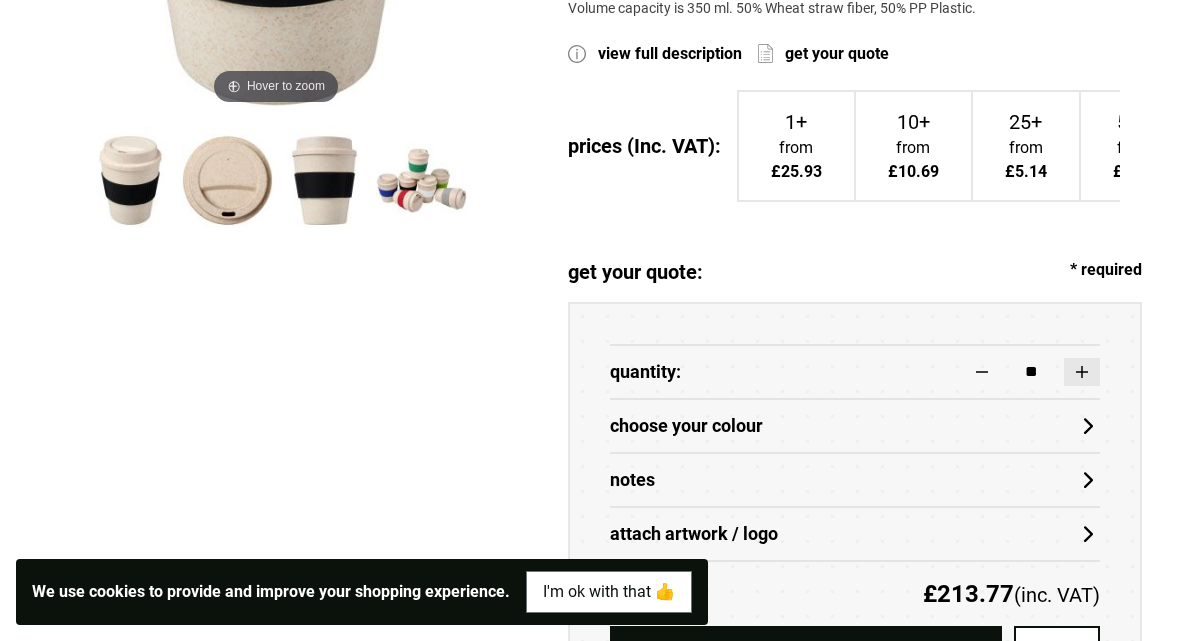 click at bounding box center [1082, 372] 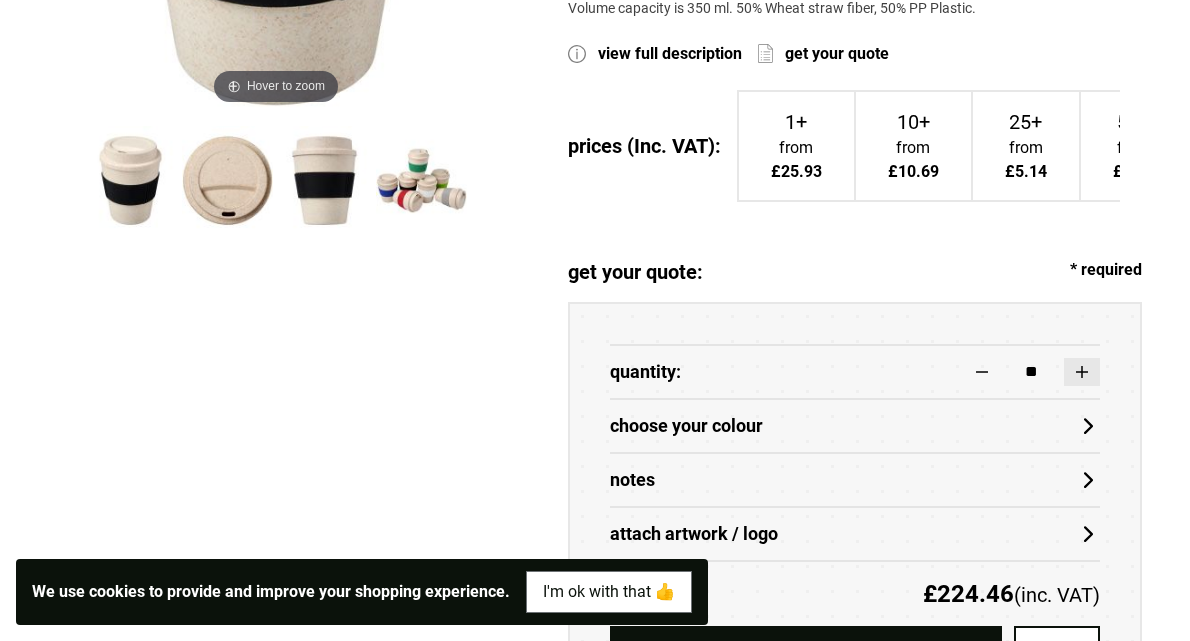 click at bounding box center (1082, 372) 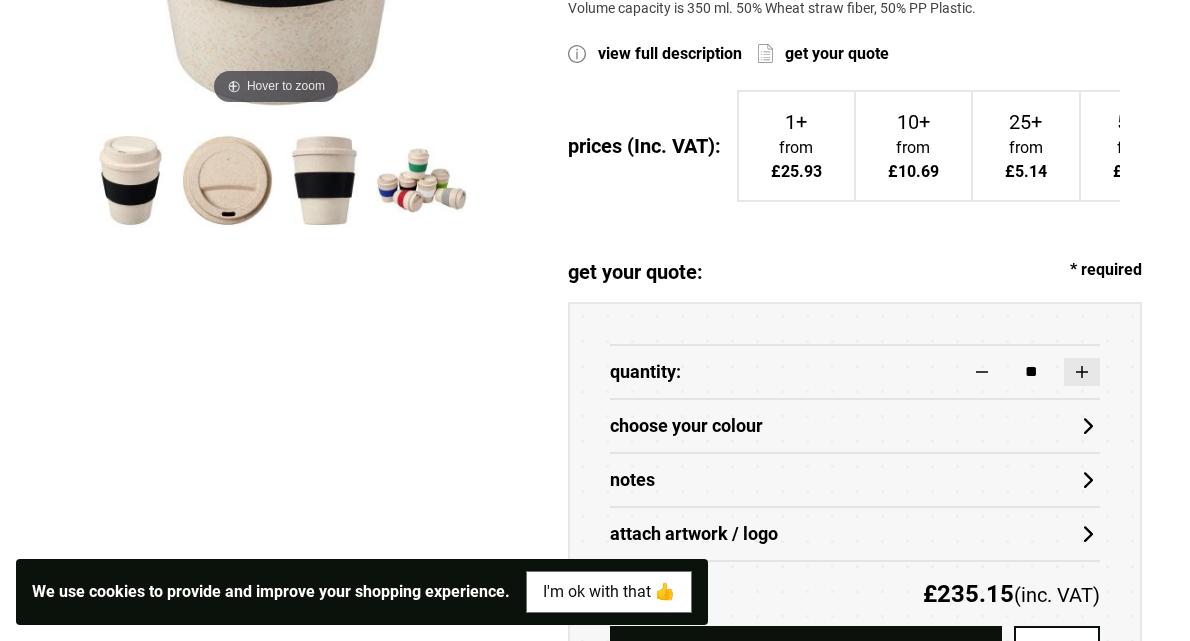 click at bounding box center [1082, 372] 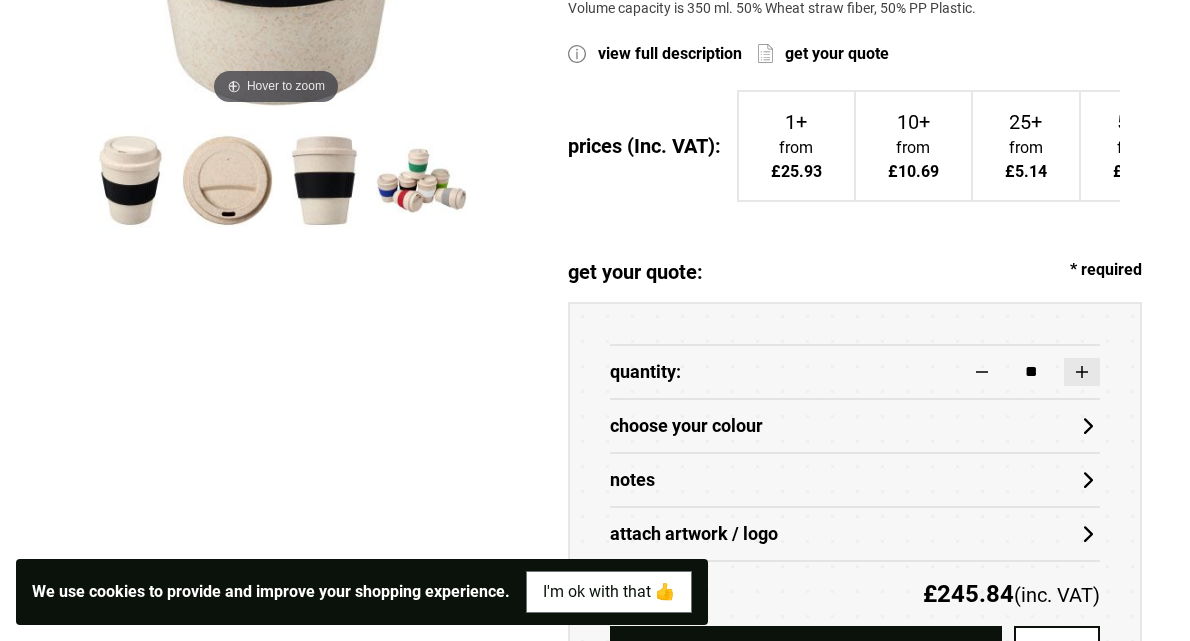 click at bounding box center (1082, 372) 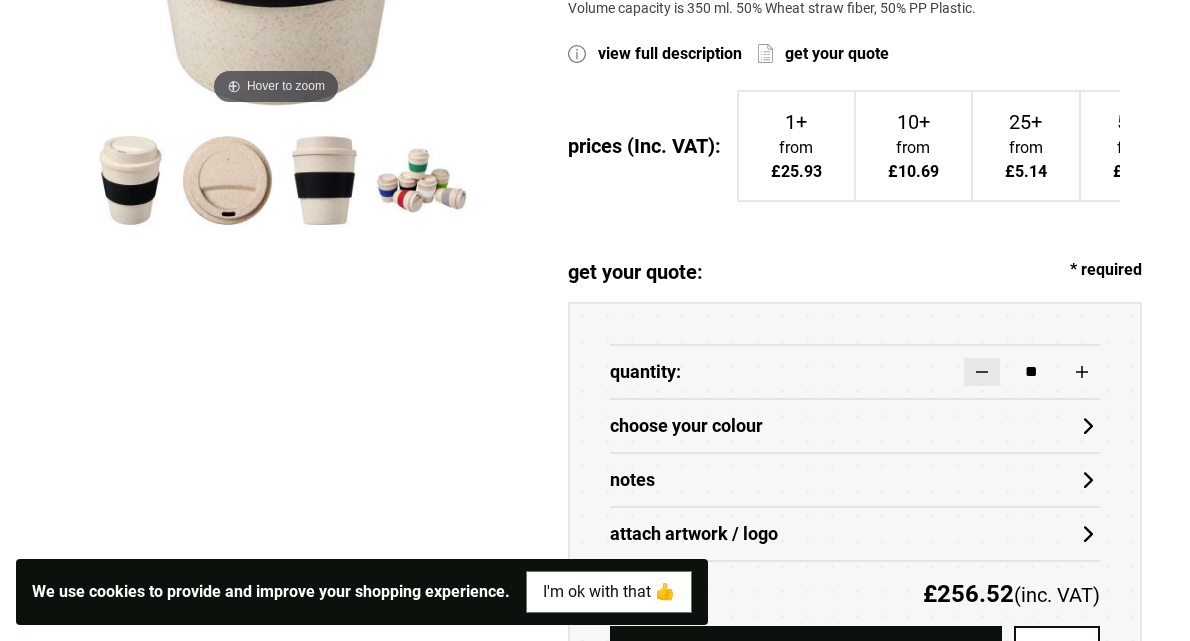 click at bounding box center [982, 372] 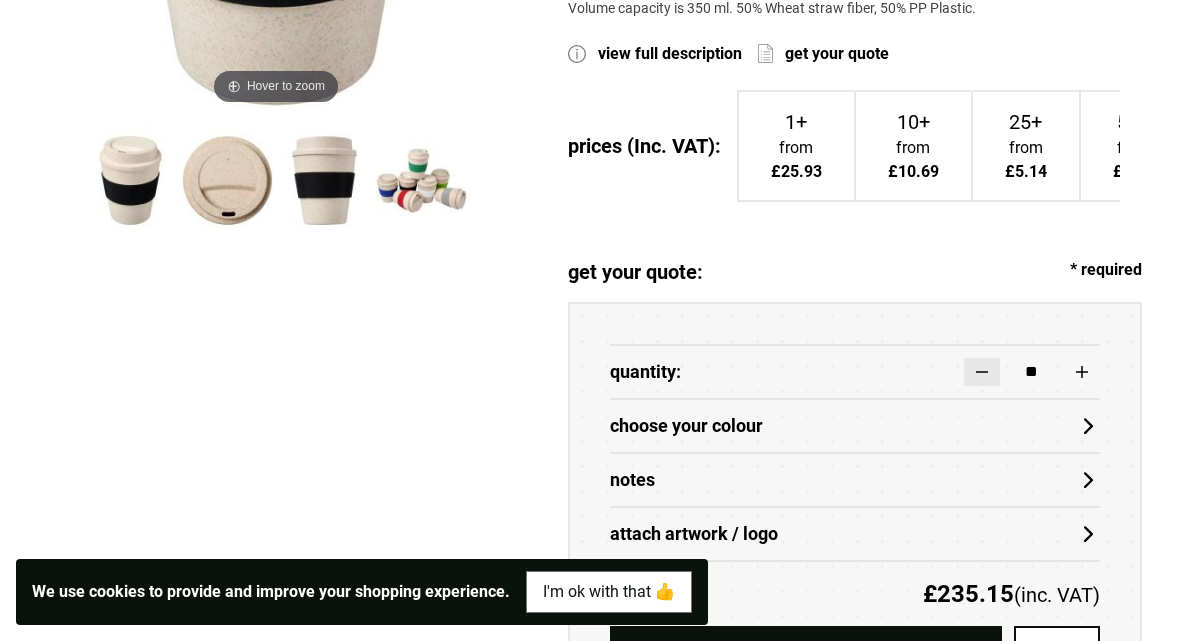 click at bounding box center [982, 372] 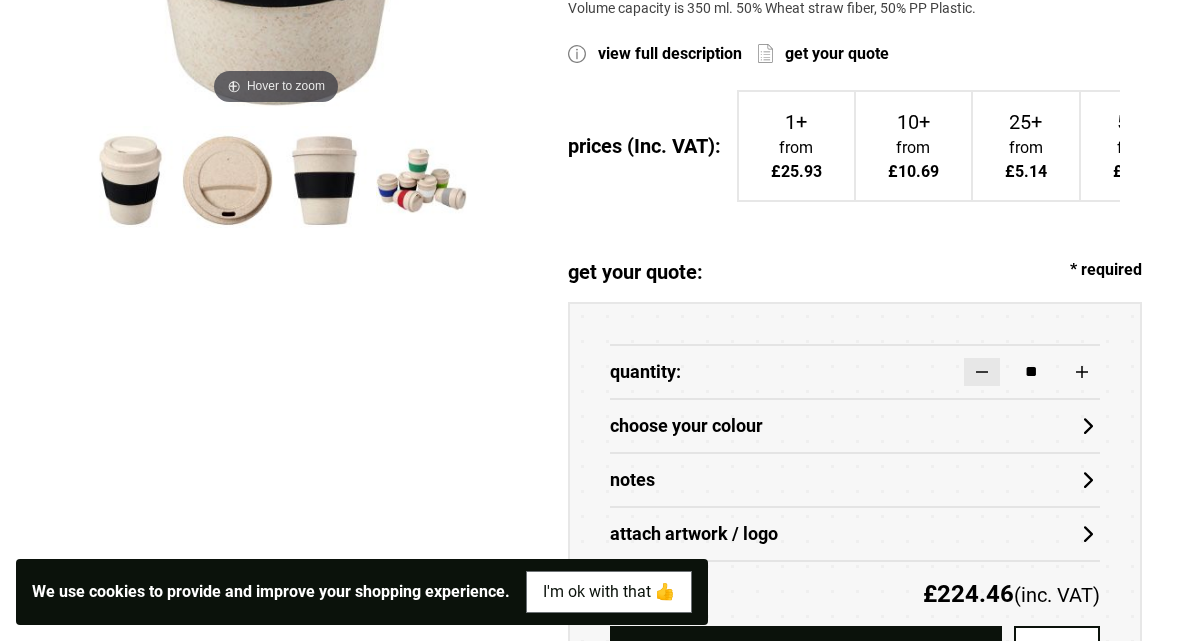 click at bounding box center [982, 372] 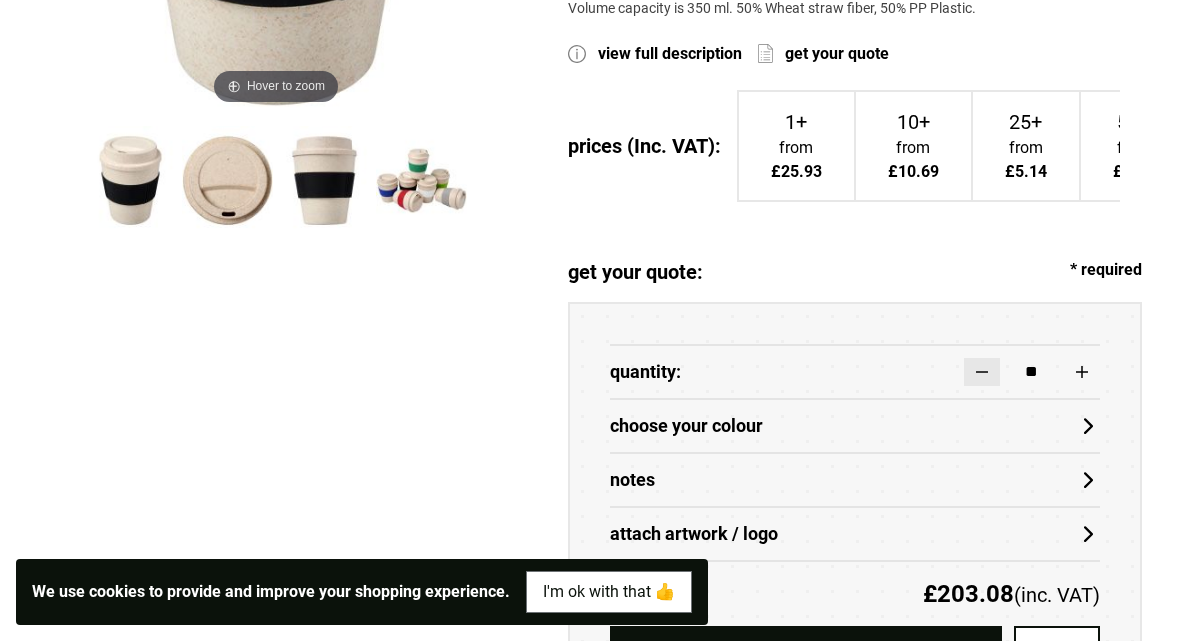 click at bounding box center [982, 372] 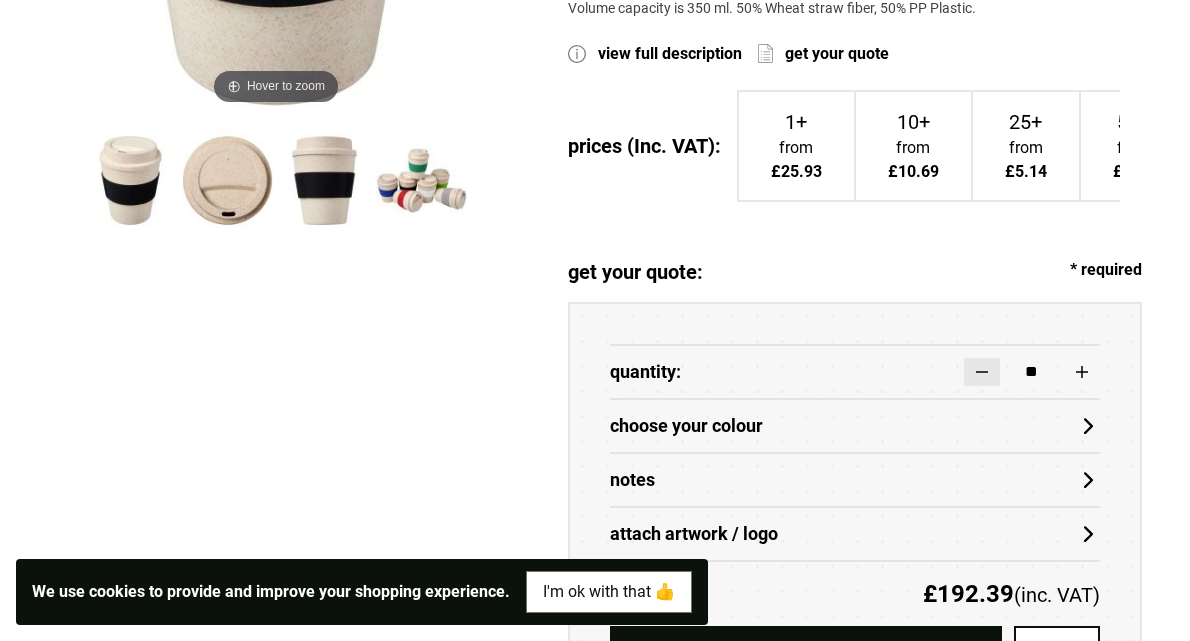 click at bounding box center (982, 372) 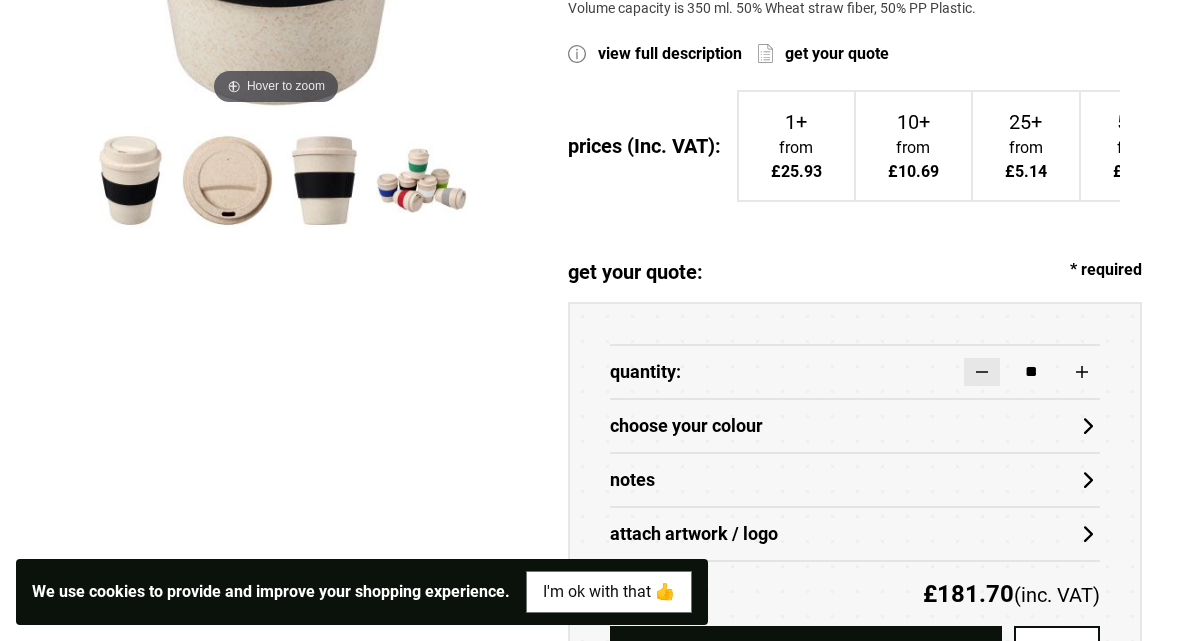 click at bounding box center (982, 372) 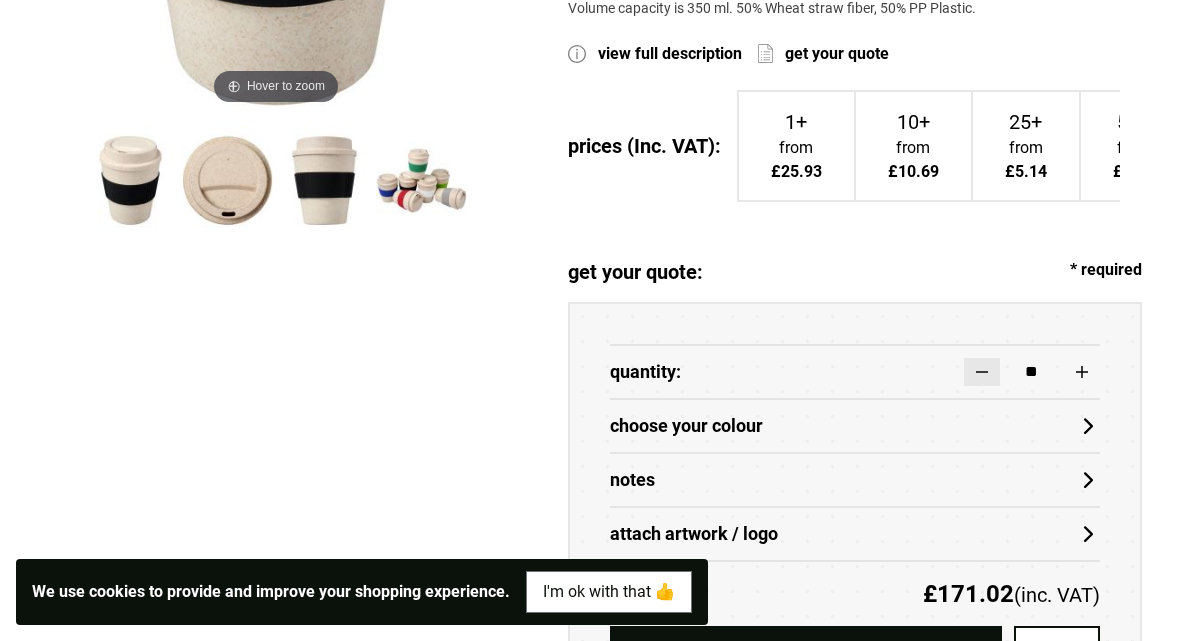 click at bounding box center [982, 372] 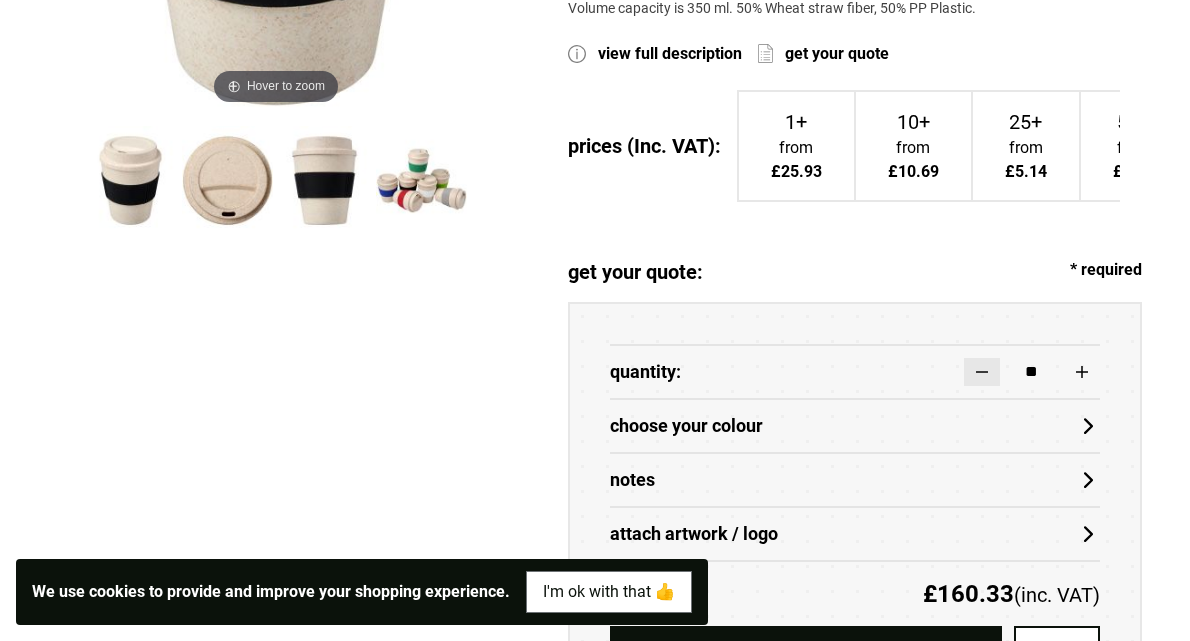 click at bounding box center (982, 372) 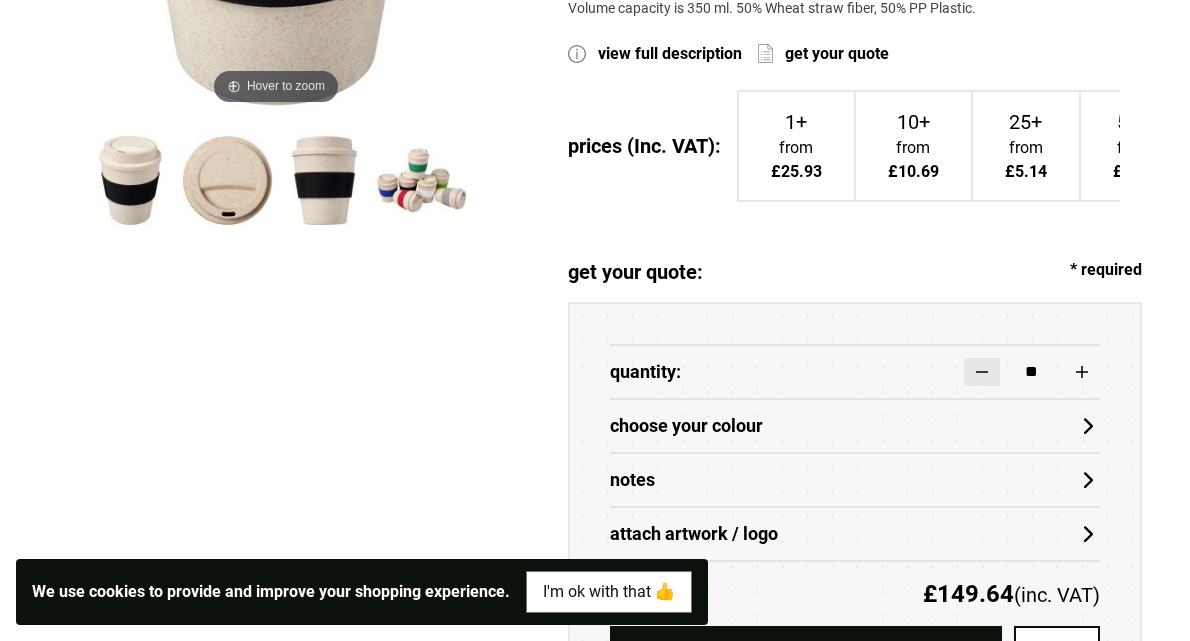 click at bounding box center [982, 372] 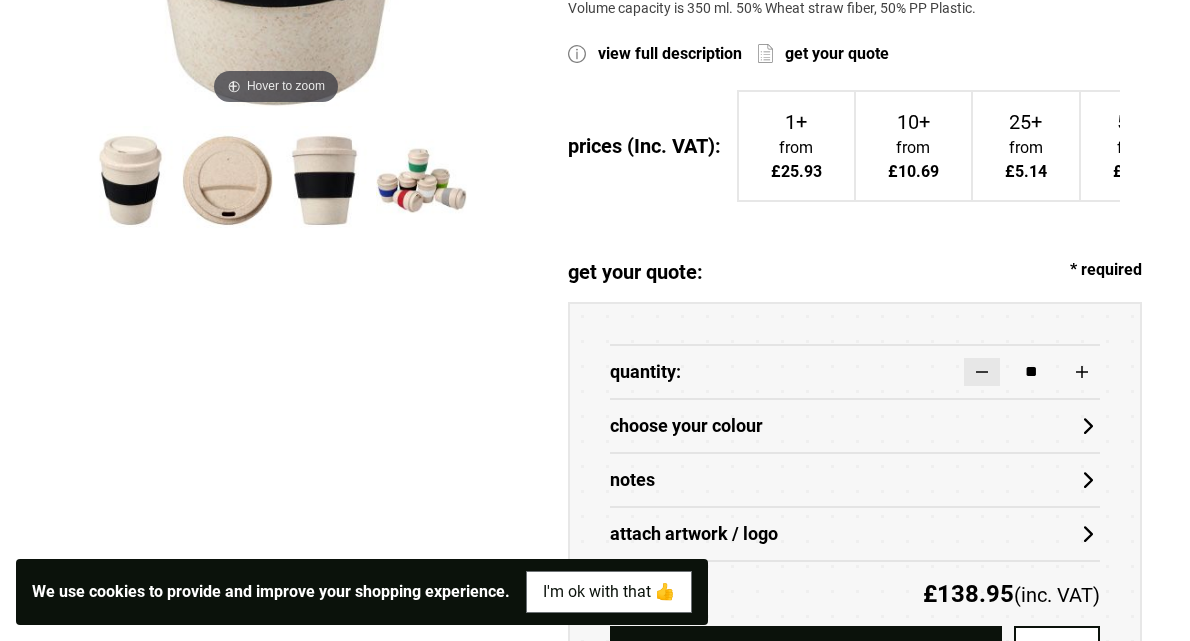 click at bounding box center [982, 372] 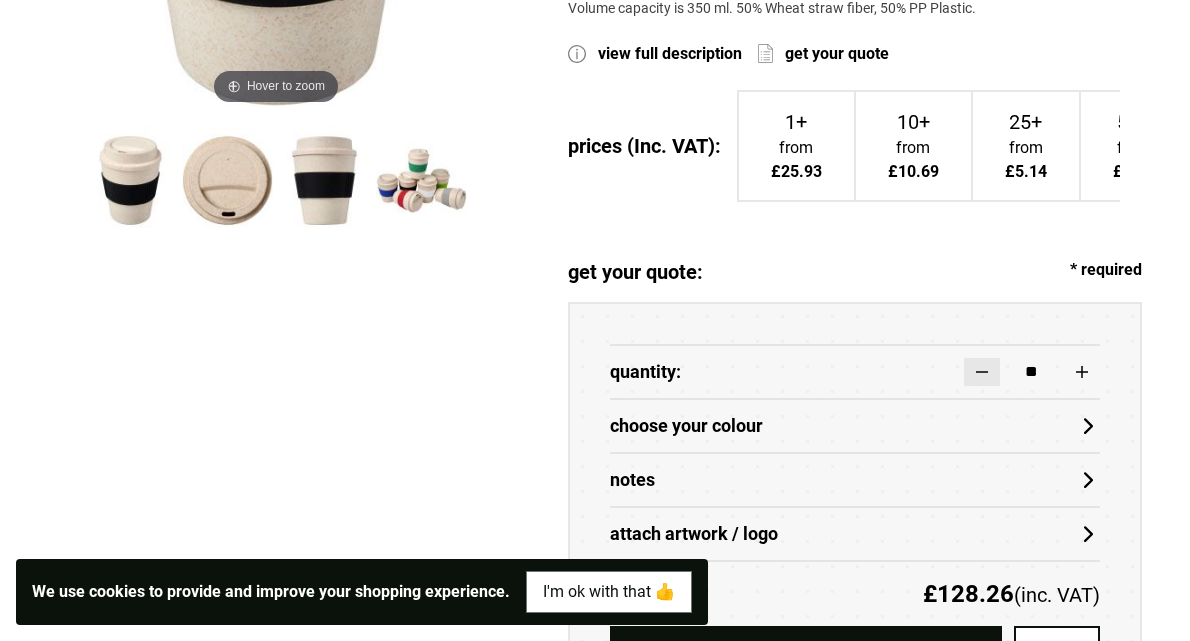 click at bounding box center [982, 372] 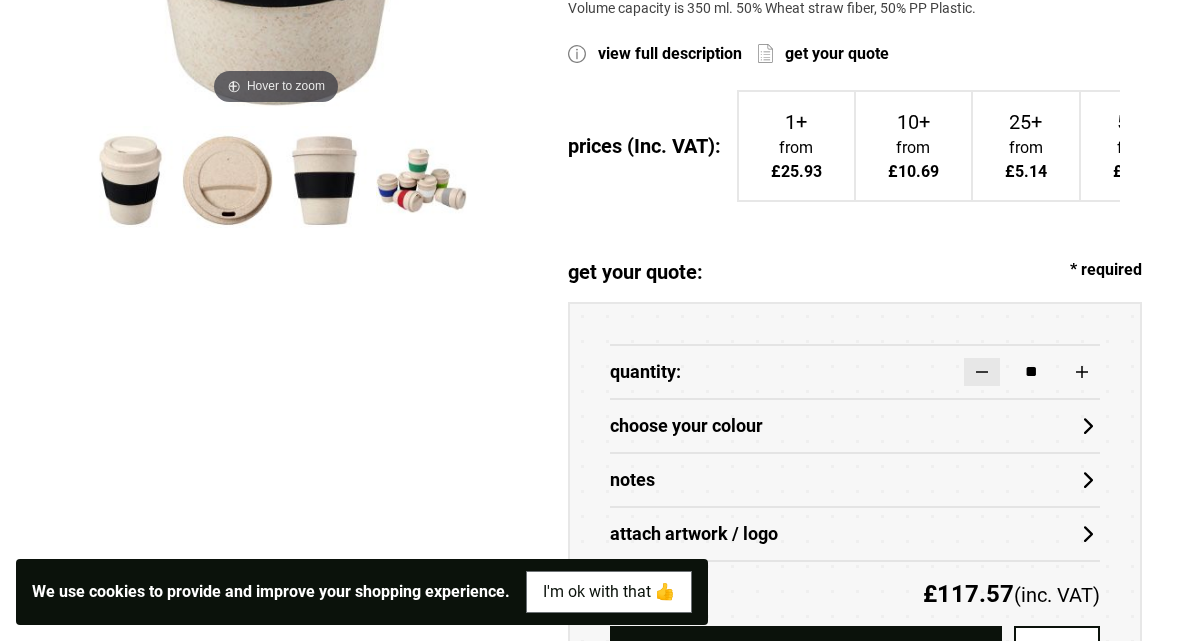 click at bounding box center [982, 372] 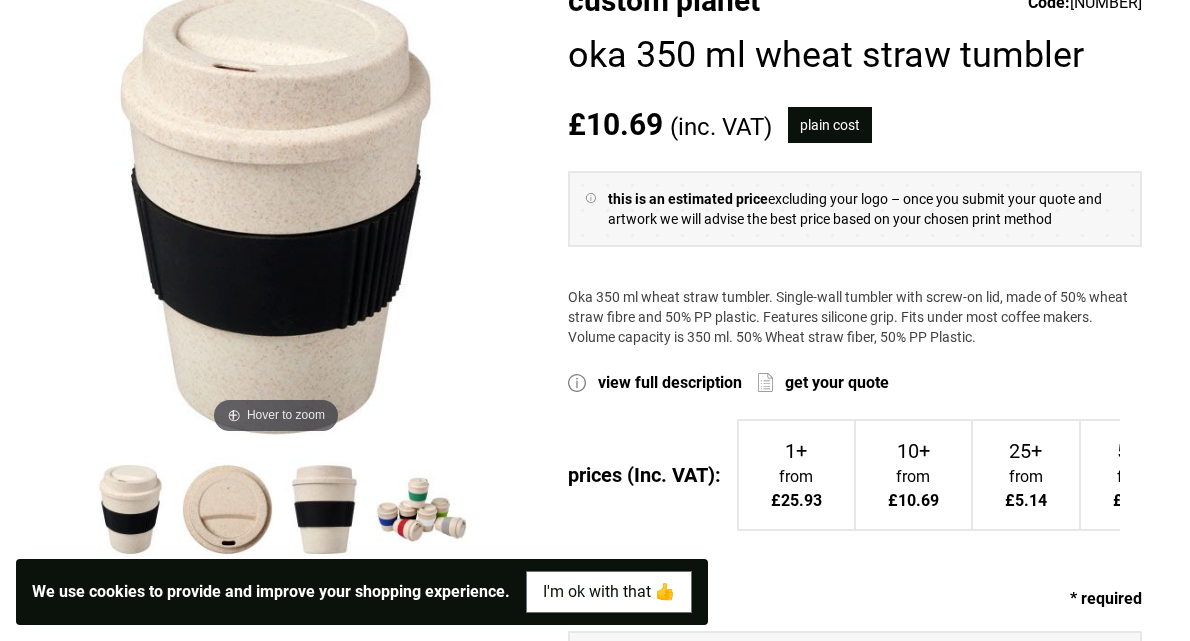 scroll, scrollTop: 286, scrollLeft: 0, axis: vertical 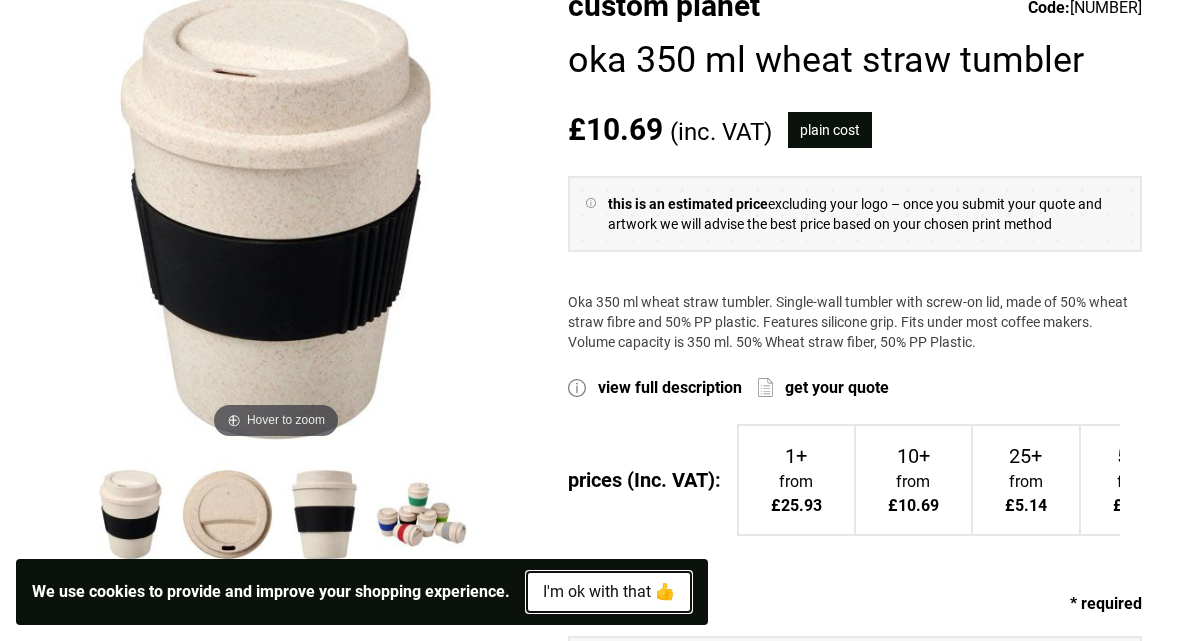 click on "I'm ok with that 👍" at bounding box center (609, 592) 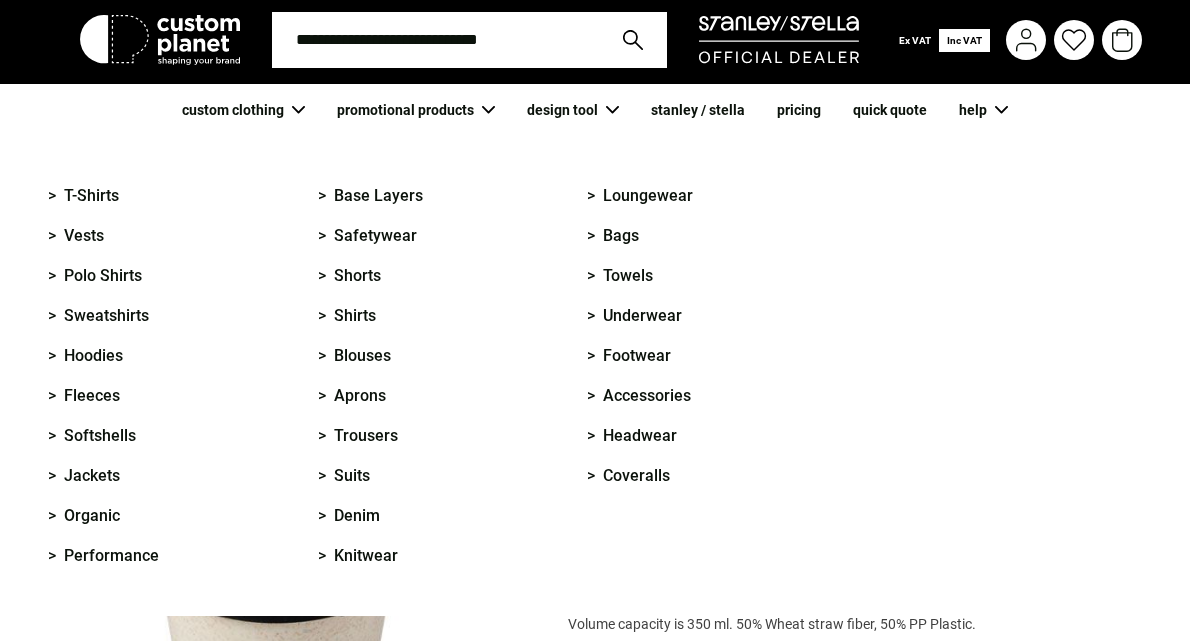 scroll, scrollTop: 0, scrollLeft: 0, axis: both 